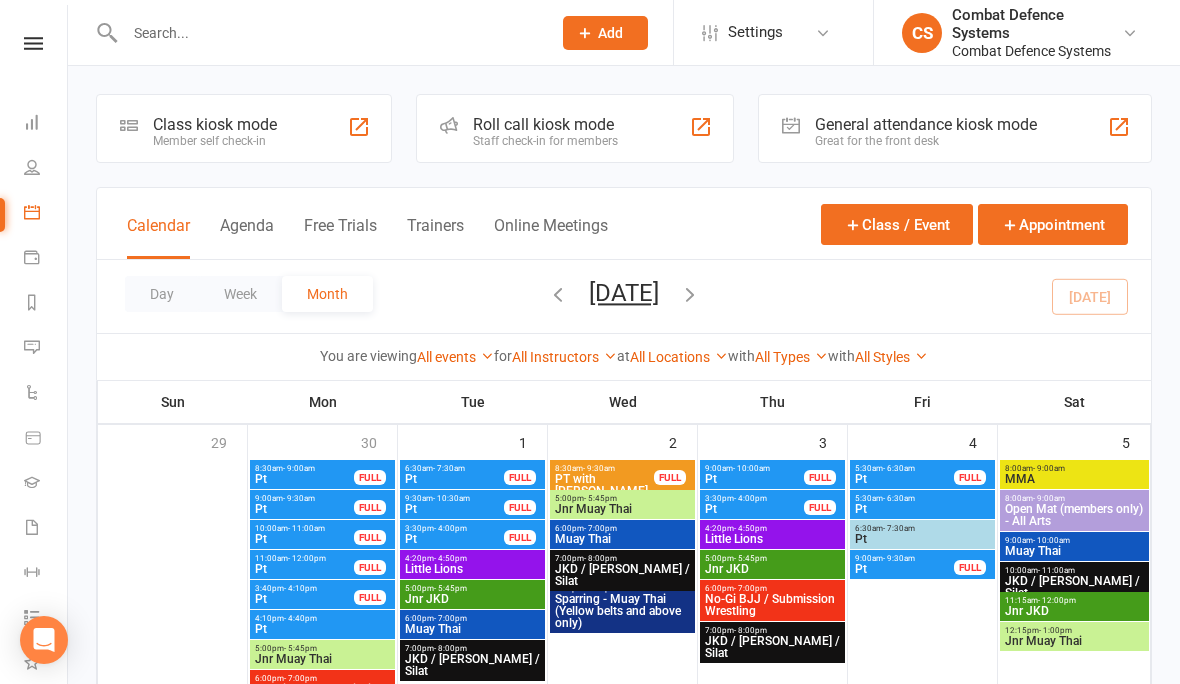 scroll, scrollTop: 585, scrollLeft: 0, axis: vertical 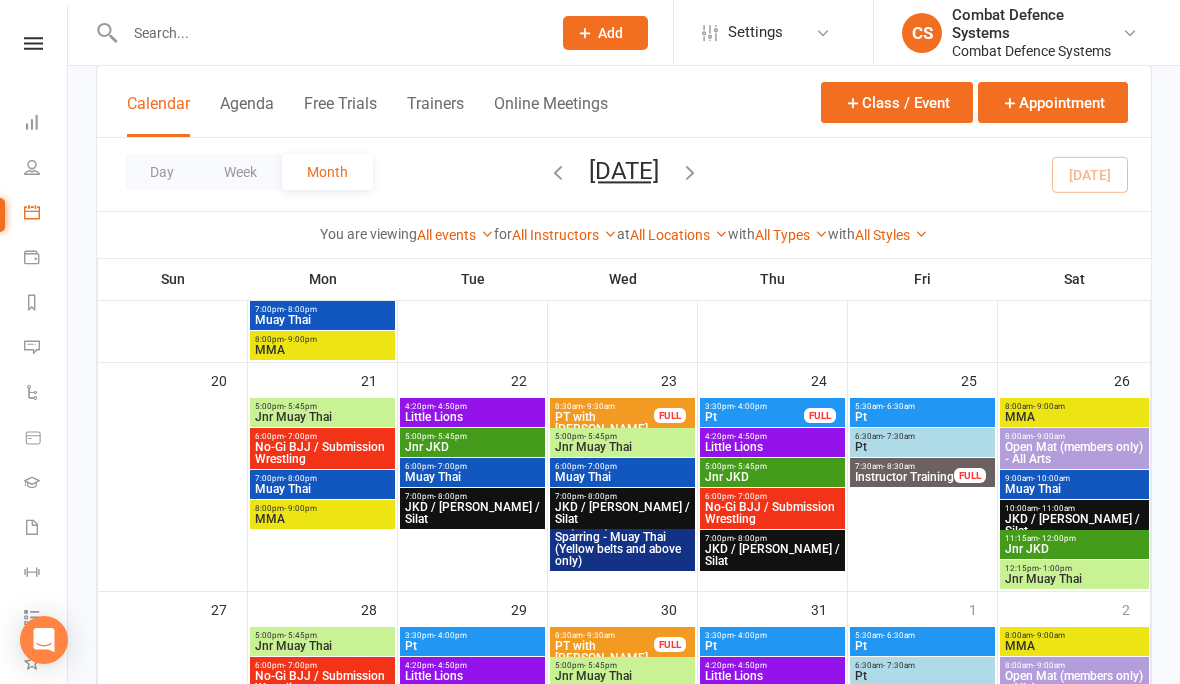 click on "Class / Event" at bounding box center (897, 102) 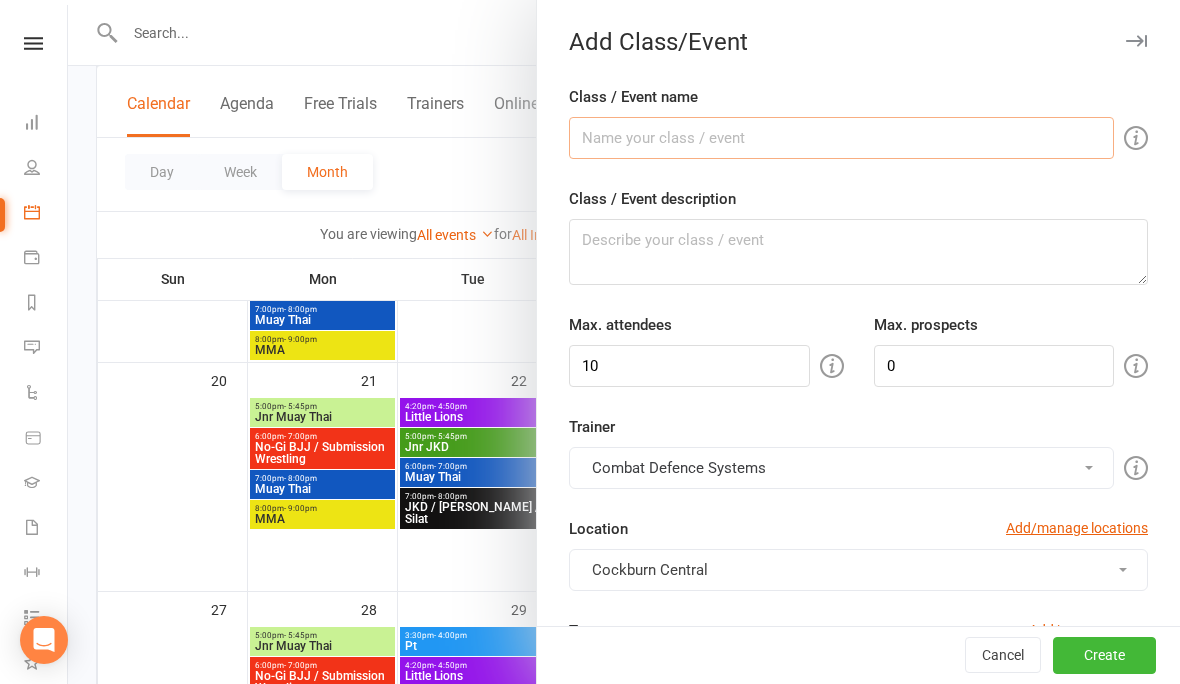 click on "Class / Event name" at bounding box center (841, 138) 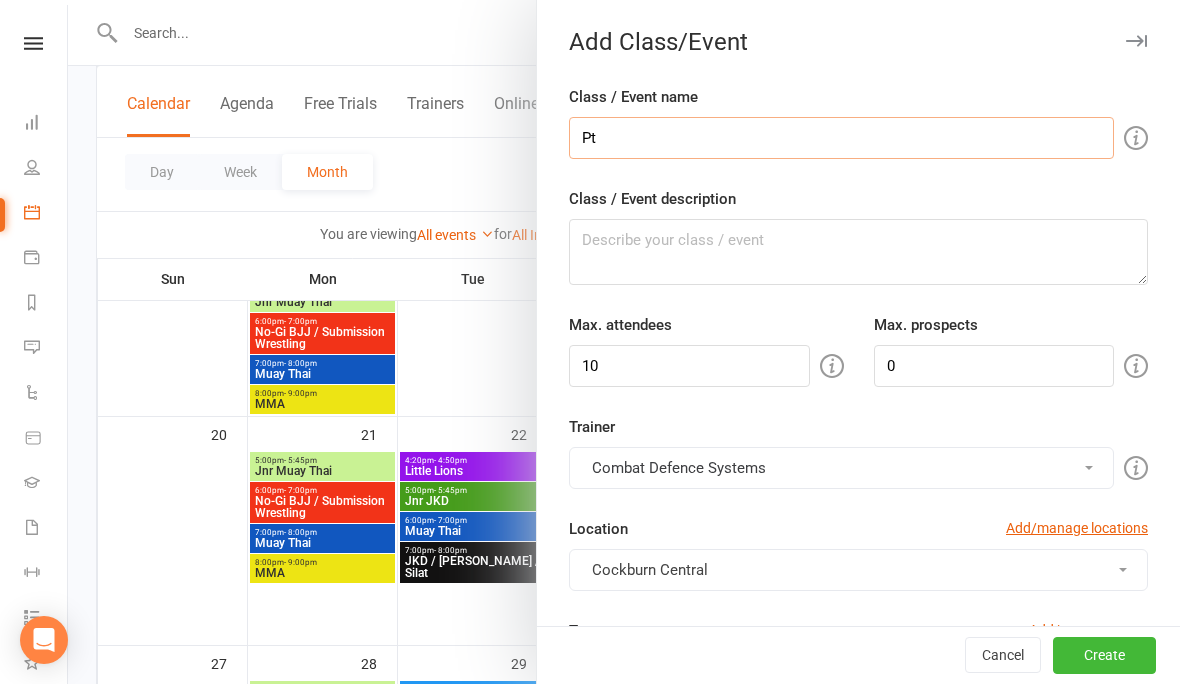 type on "Pt" 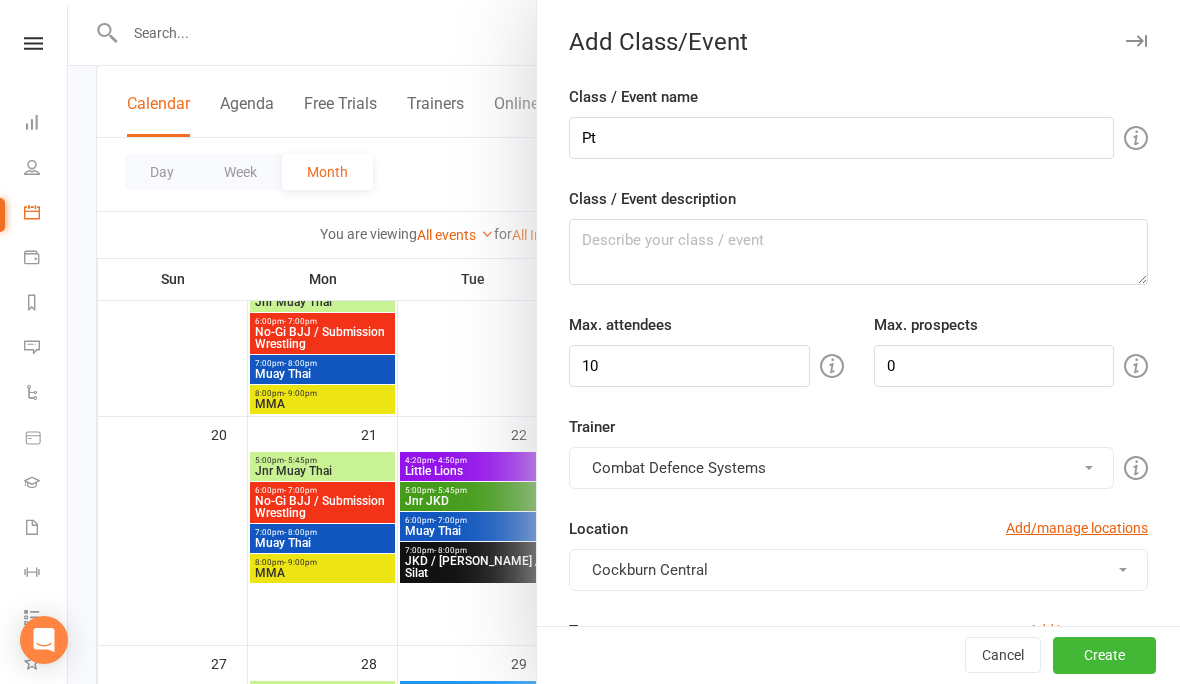 click on "Class / Event description" at bounding box center (858, 252) 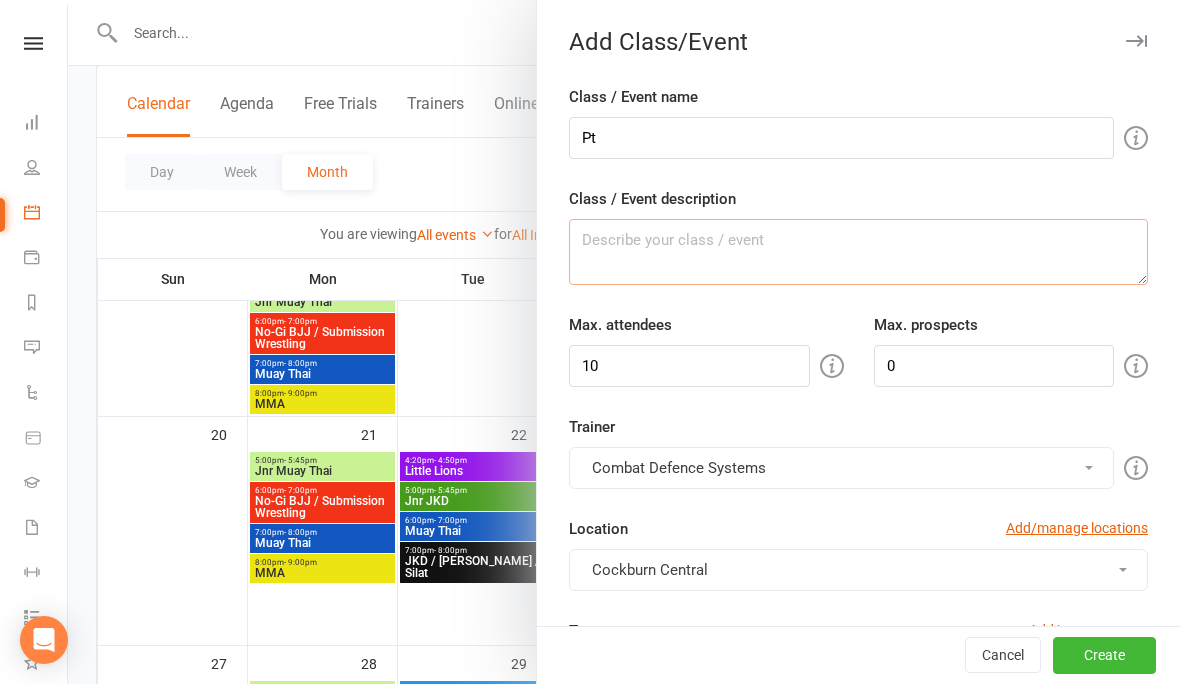 scroll, scrollTop: 1026, scrollLeft: 0, axis: vertical 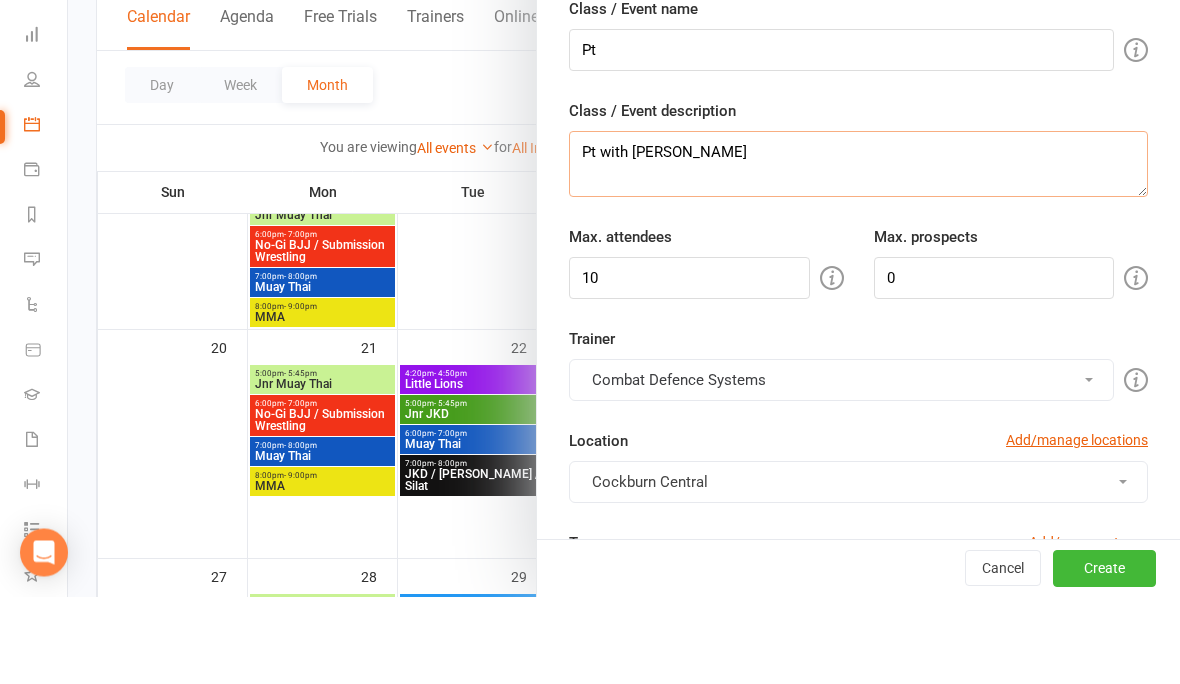 type on "Pt with [PERSON_NAME]" 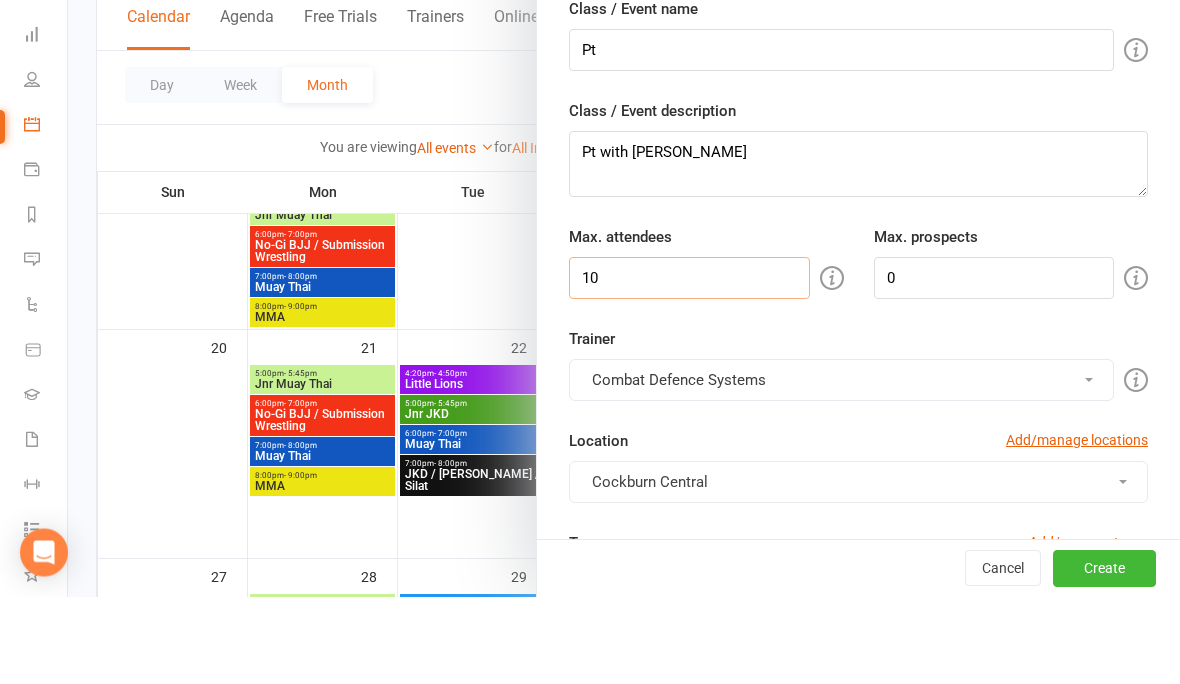 click on "10" at bounding box center [689, 366] 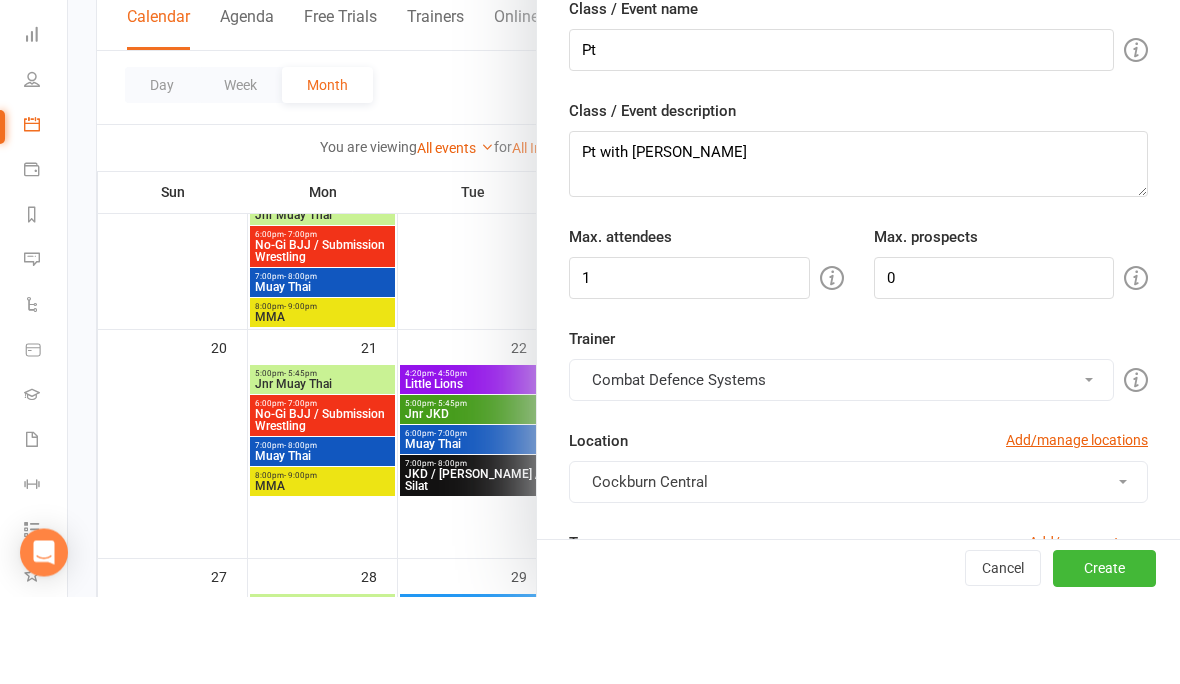 scroll, scrollTop: 1114, scrollLeft: 0, axis: vertical 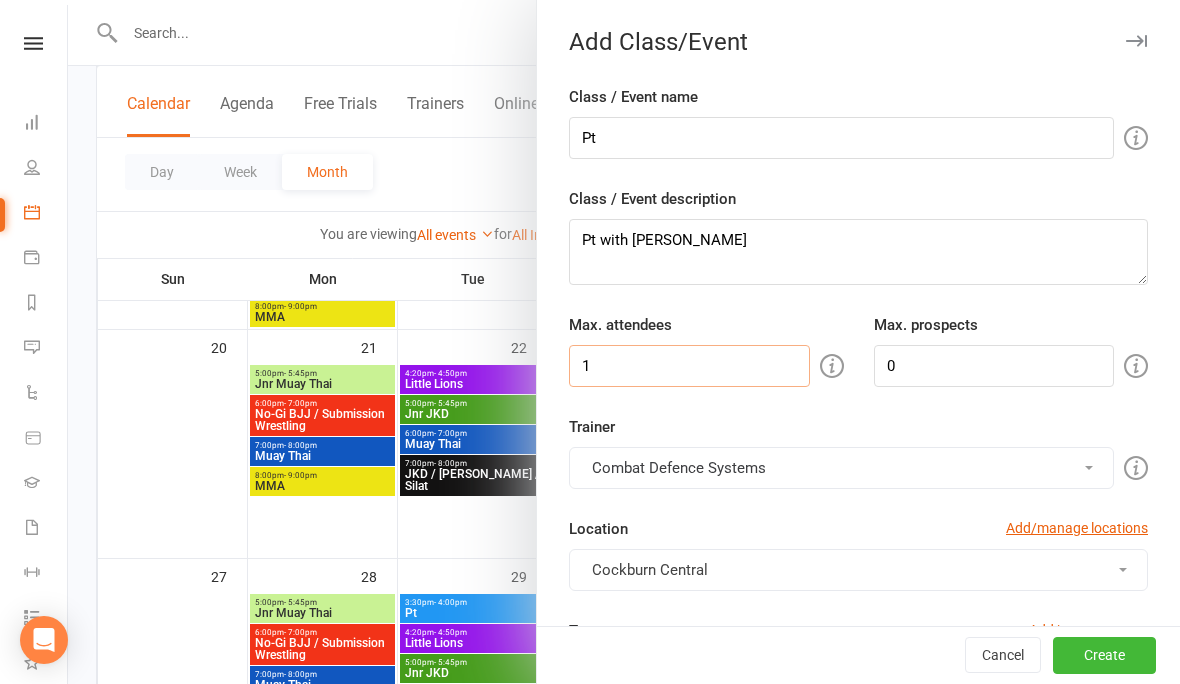 type on "1" 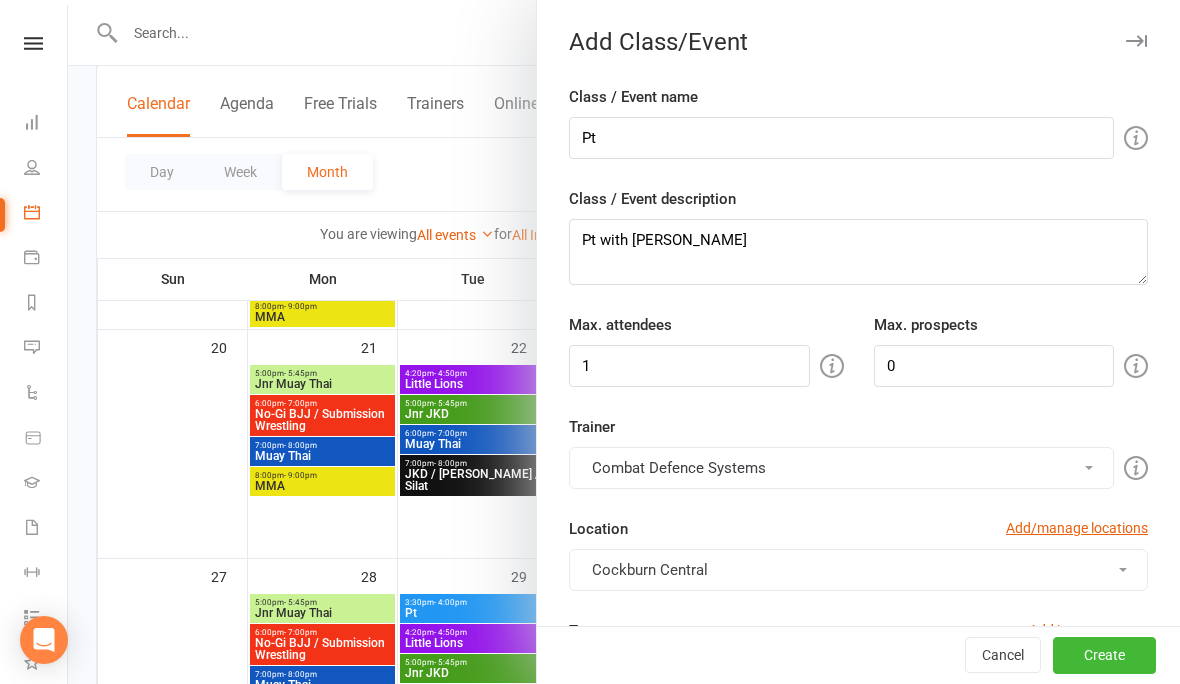 click on "Combat Defence Systems" at bounding box center (841, 468) 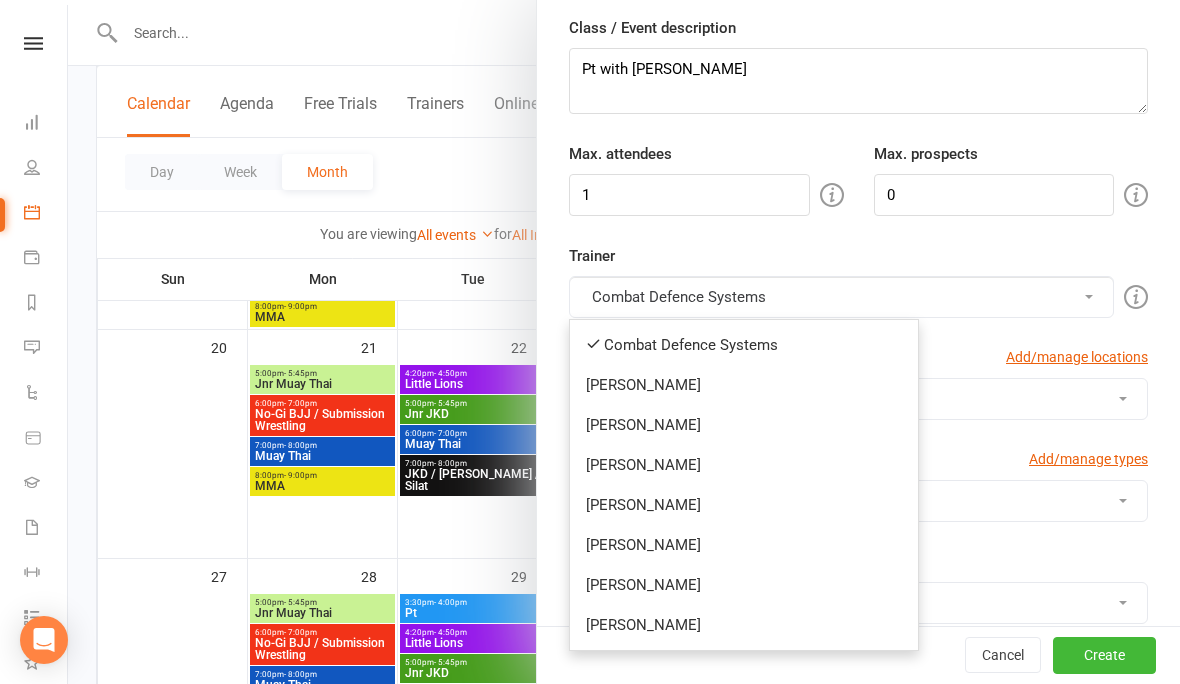 scroll, scrollTop: 217, scrollLeft: 0, axis: vertical 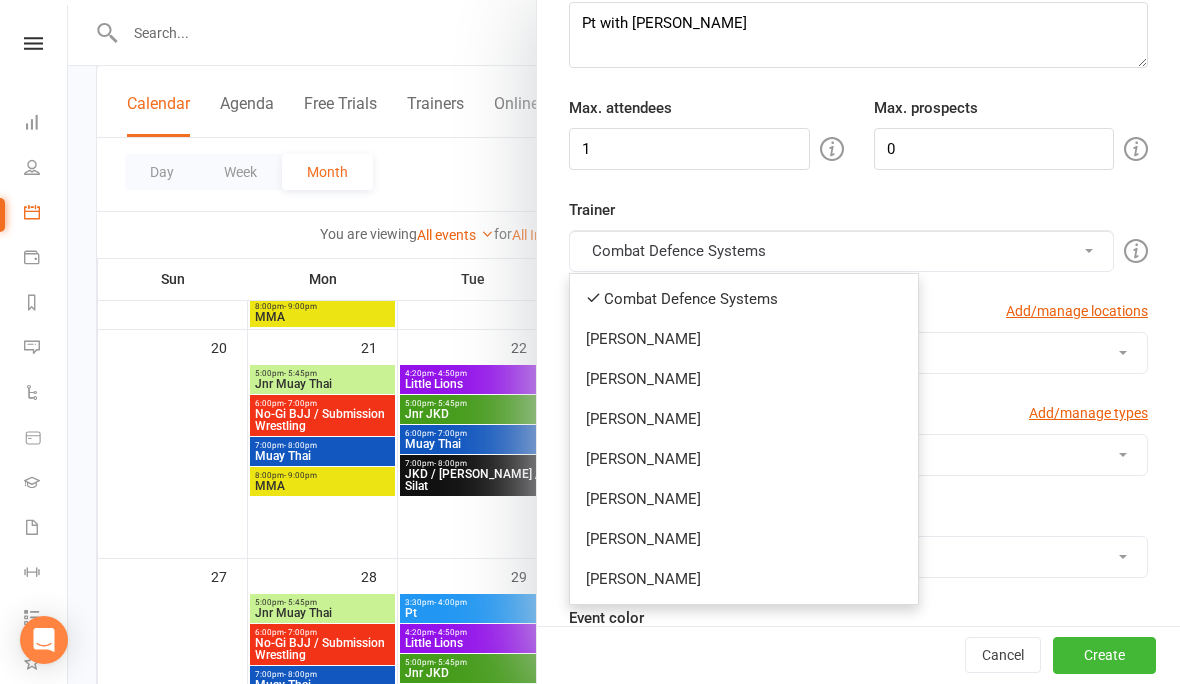 click on "[PERSON_NAME]" at bounding box center [744, 579] 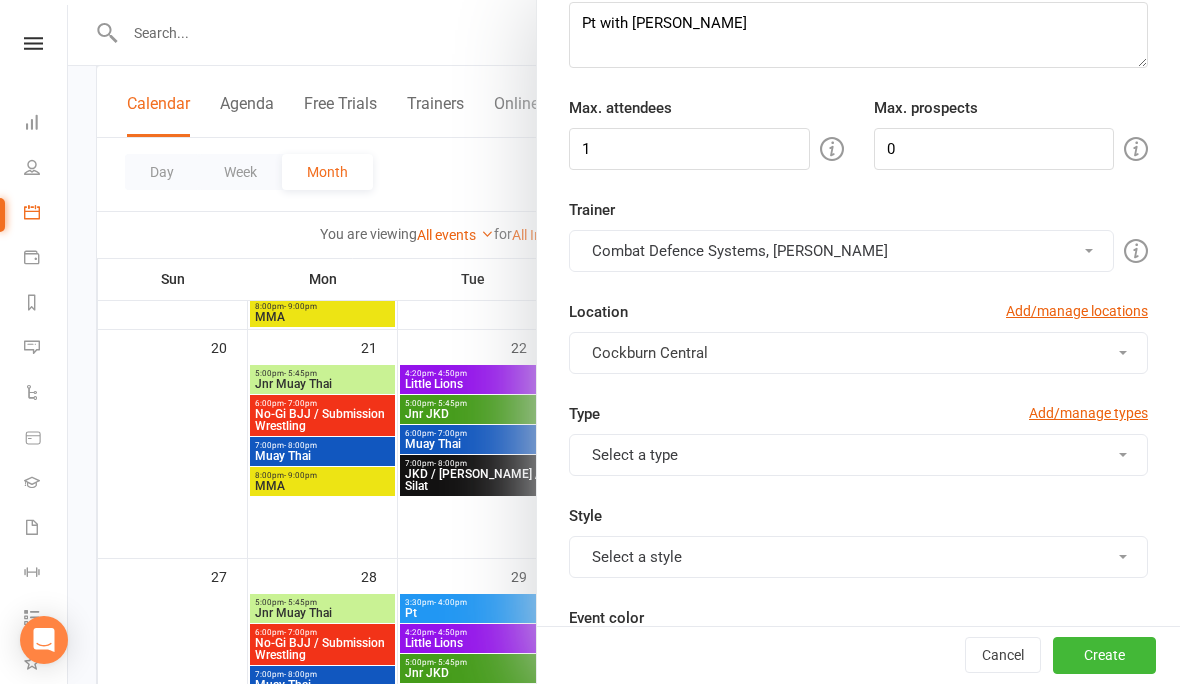 click on "Combat Defence Systems, [PERSON_NAME]" at bounding box center [841, 251] 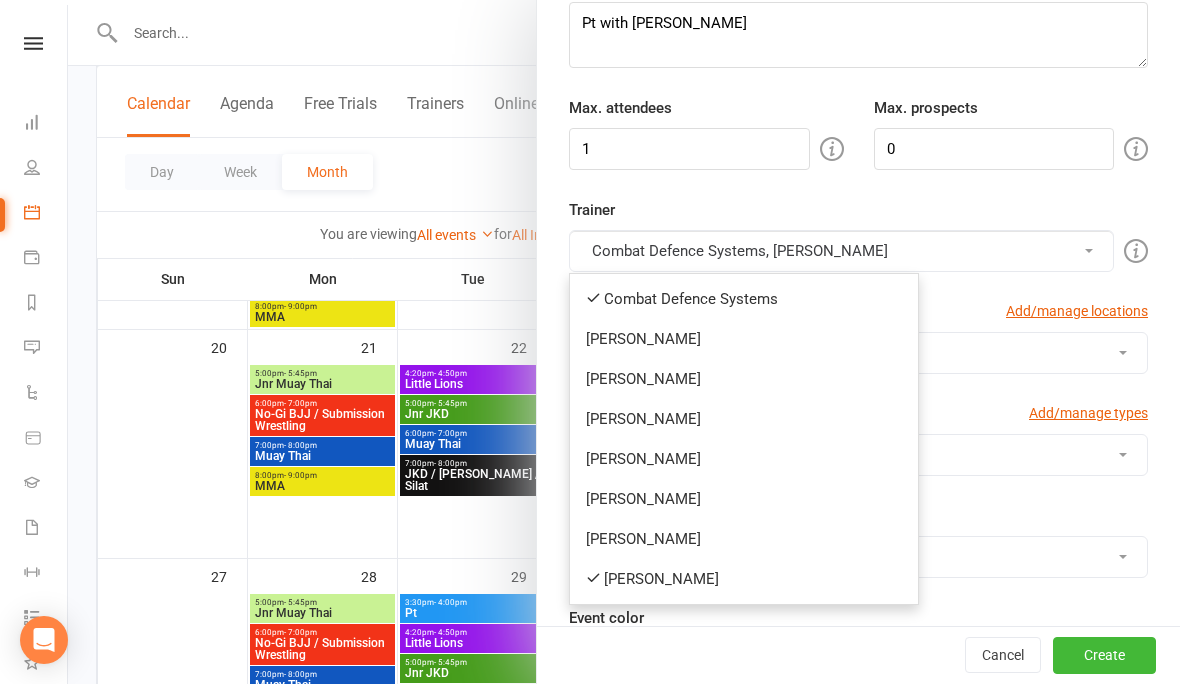 click on "Combat Defence Systems" at bounding box center [744, 299] 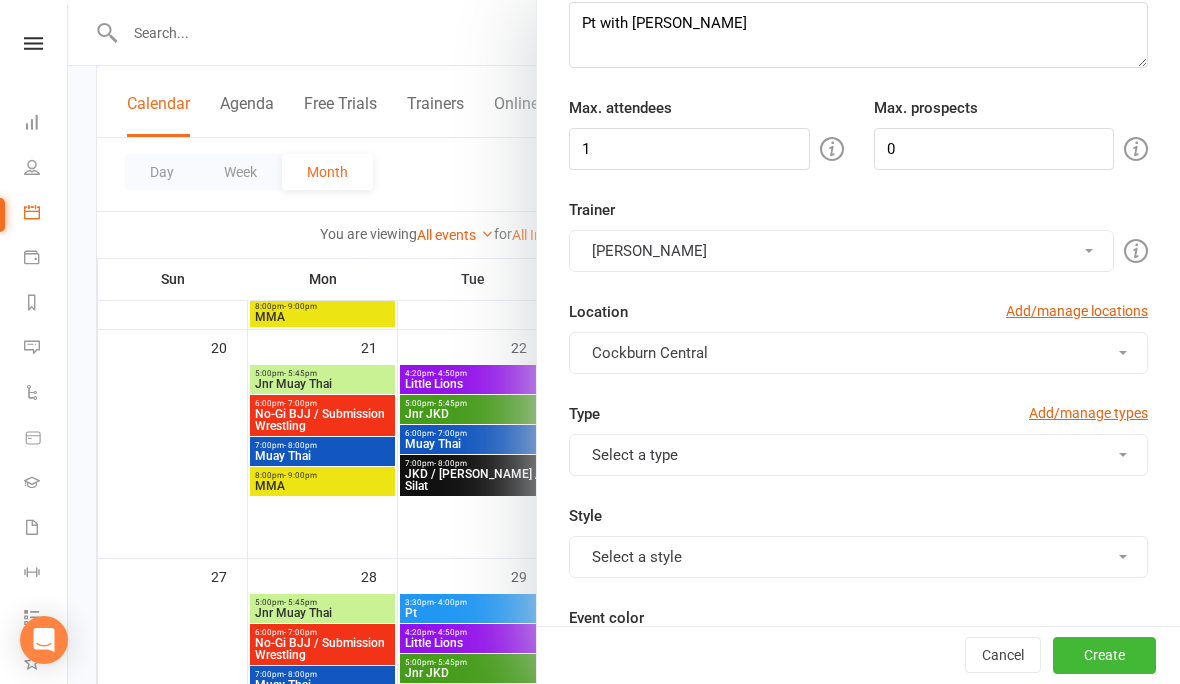 click on "Cockburn Central" at bounding box center (858, 353) 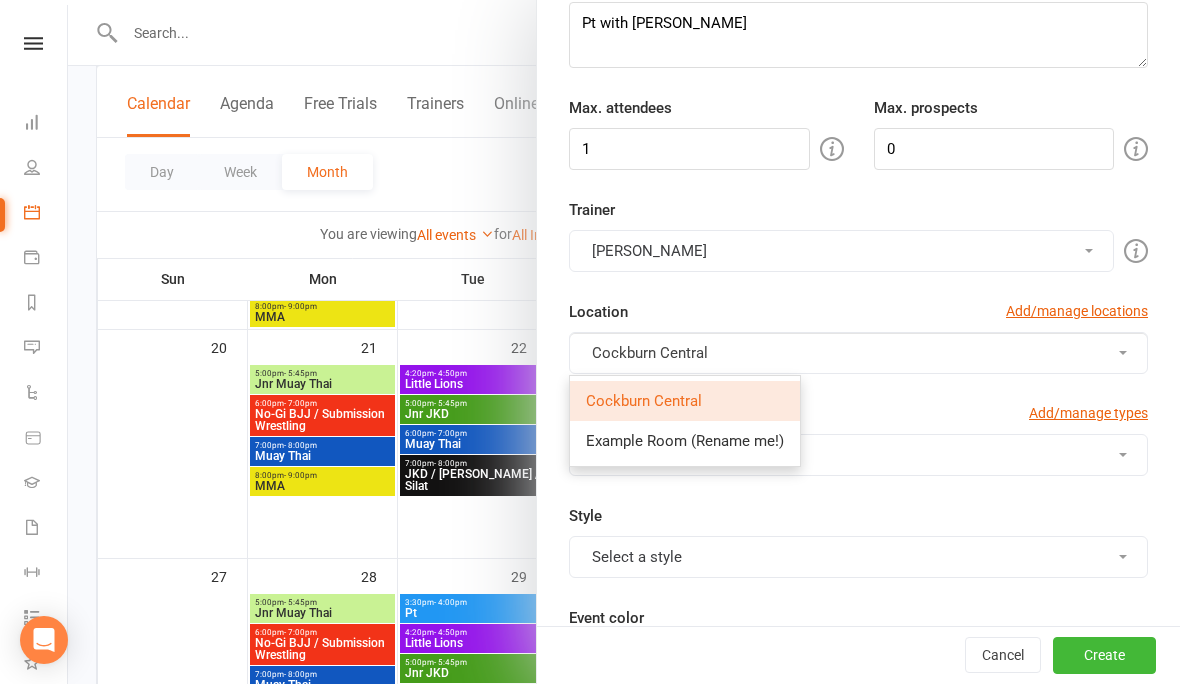 click on "Cockburn Central" at bounding box center (858, 353) 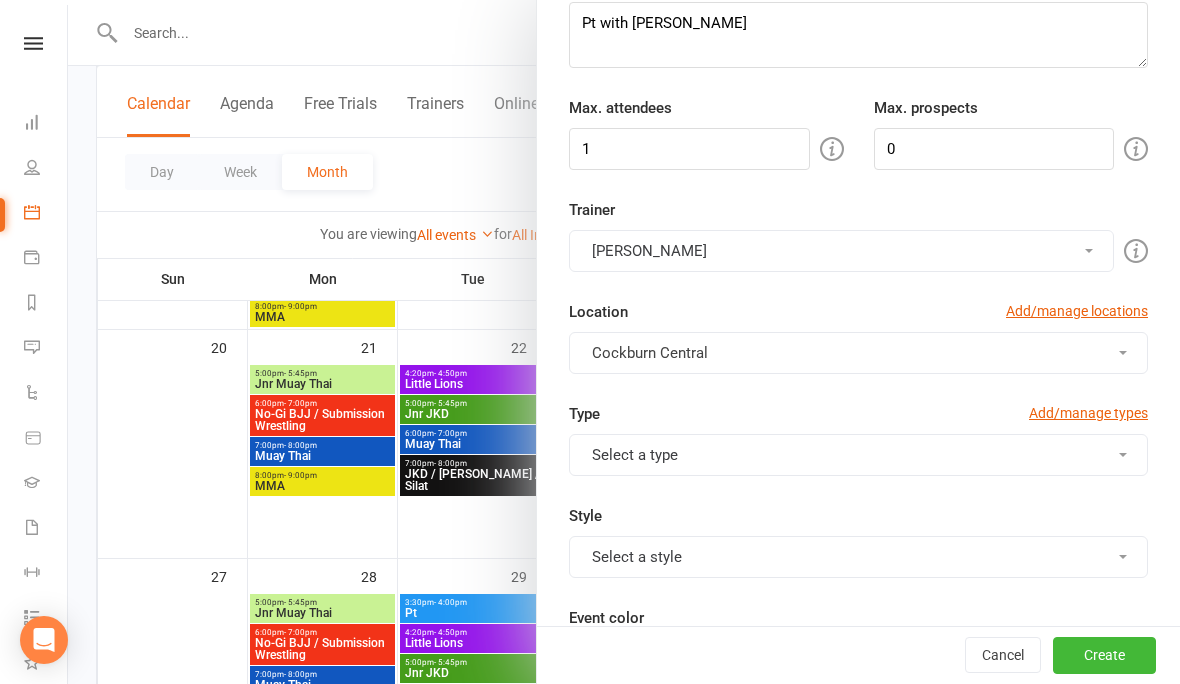 click on "Select a type" at bounding box center [858, 455] 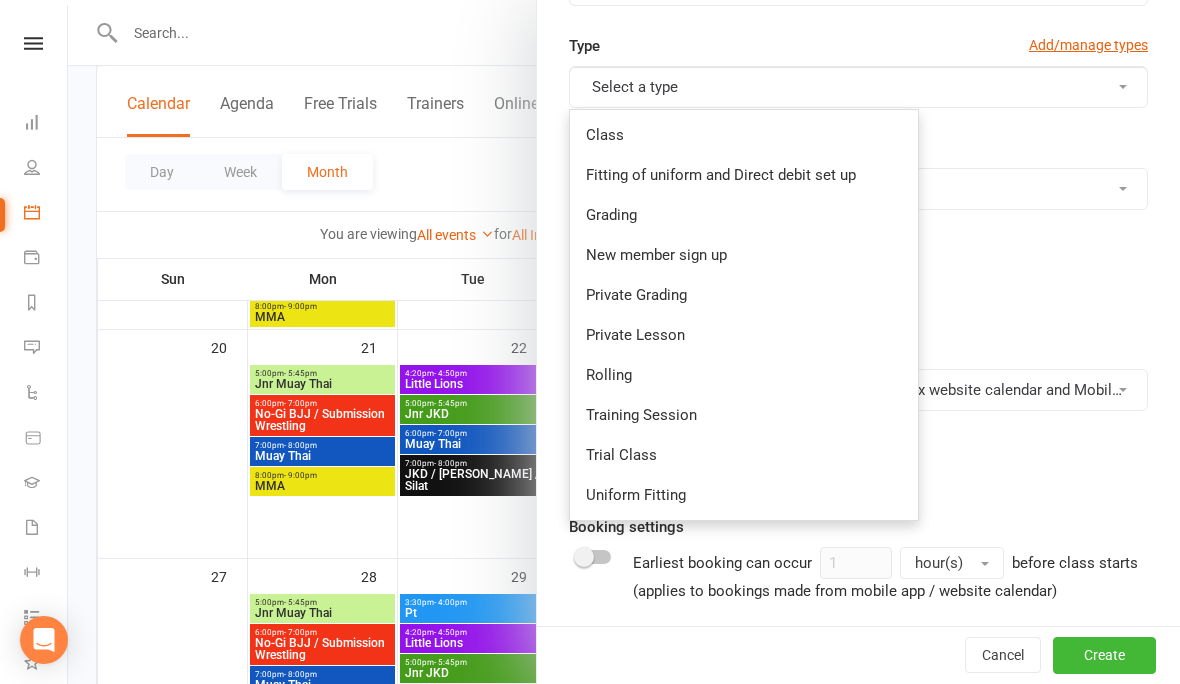 scroll, scrollTop: 551, scrollLeft: 0, axis: vertical 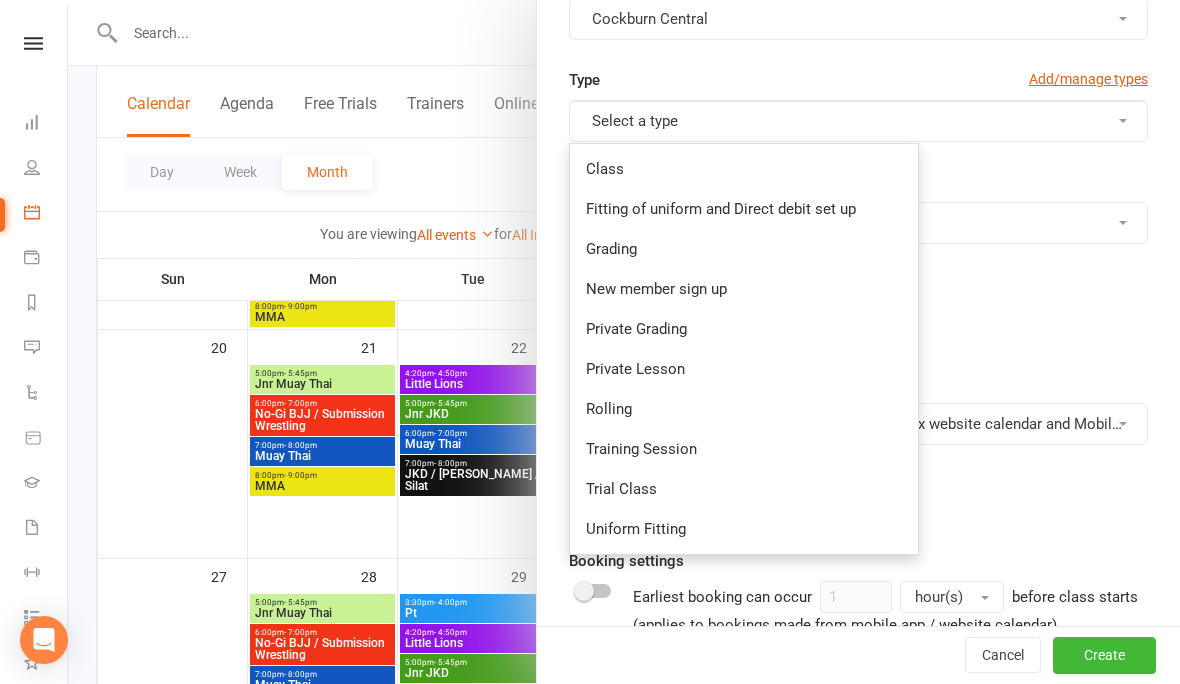 click on "Private Lesson" at bounding box center [744, 369] 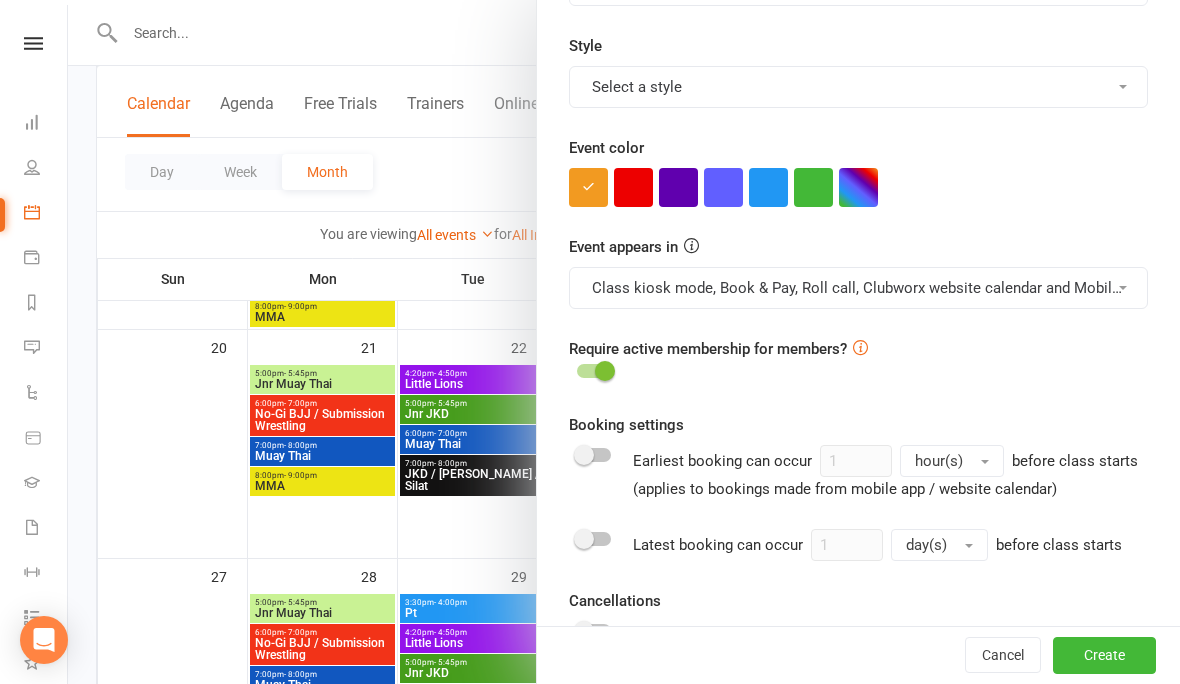 scroll, scrollTop: 584, scrollLeft: 0, axis: vertical 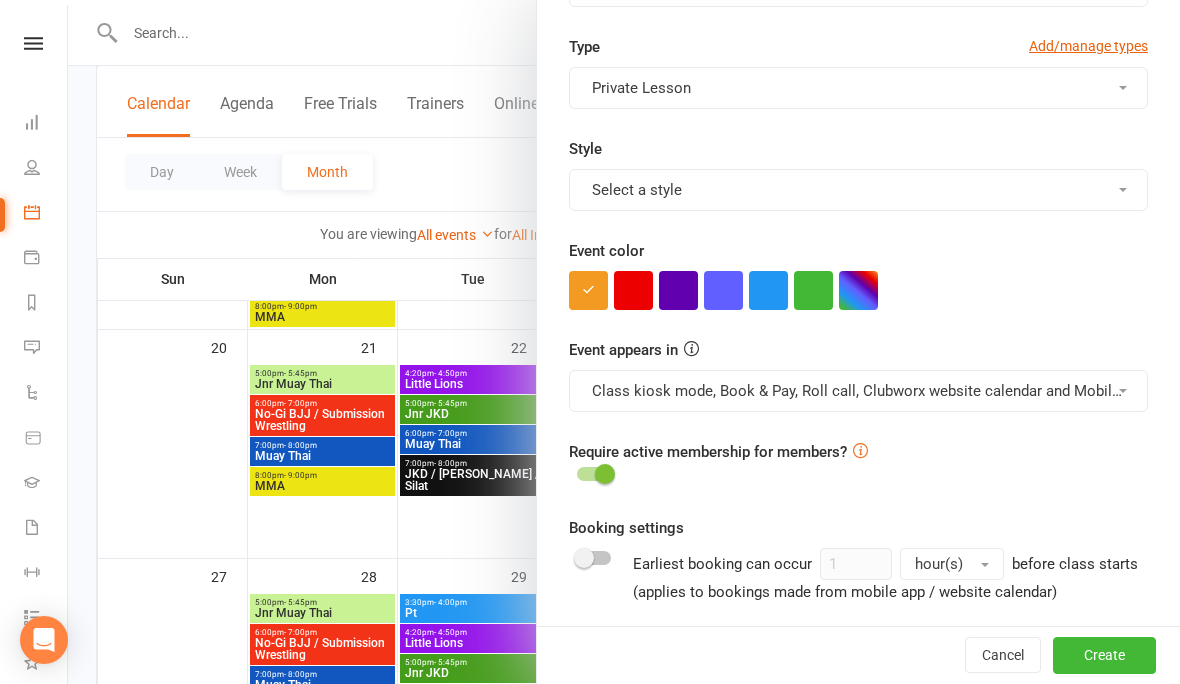 click on "Select a style" at bounding box center (858, 190) 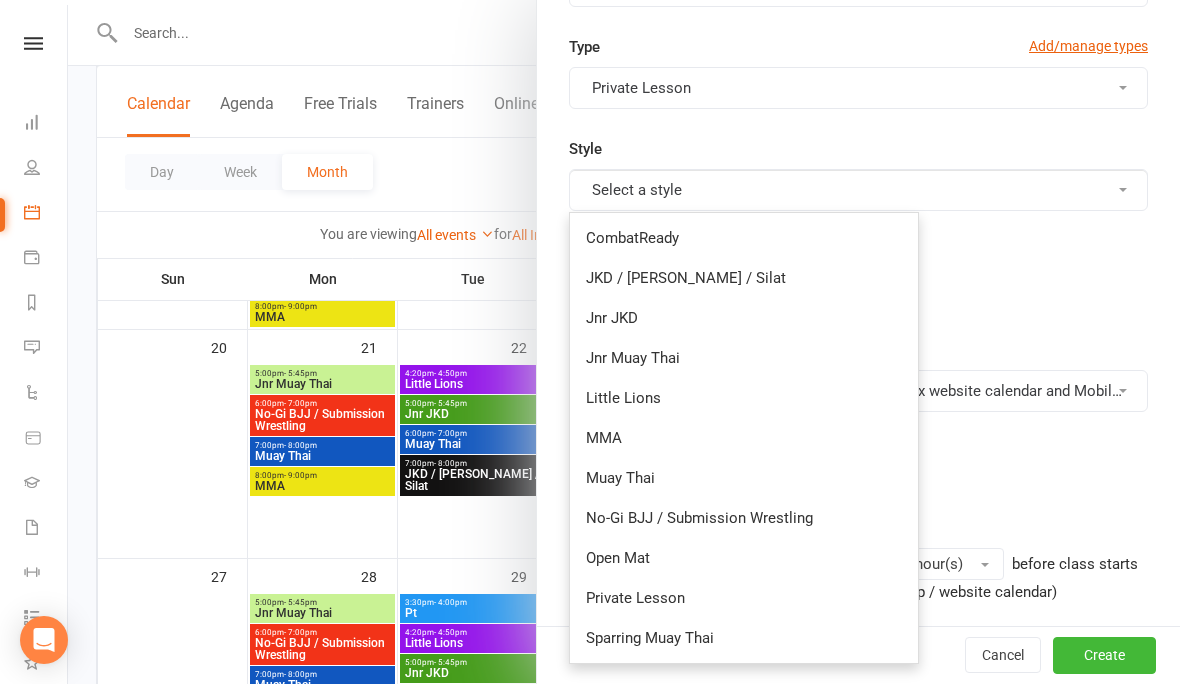 click on "Private Lesson" at bounding box center [744, 598] 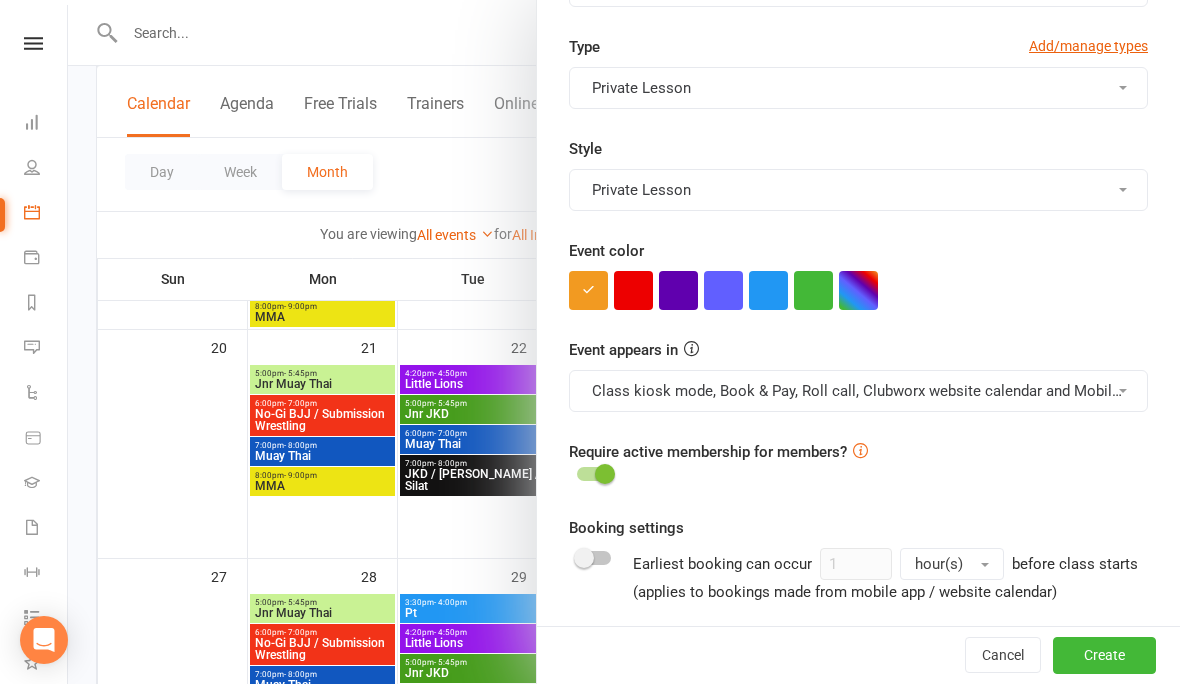 click at bounding box center [768, 290] 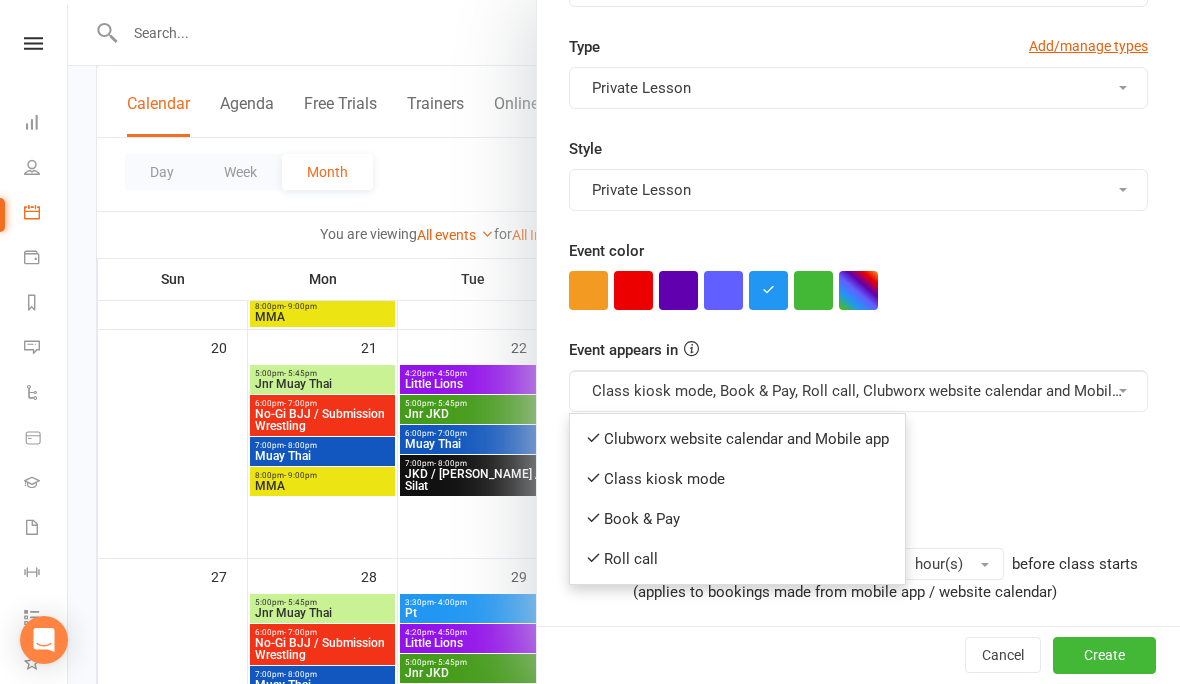 click on "Clubworx website calendar and Mobile app" at bounding box center (737, 439) 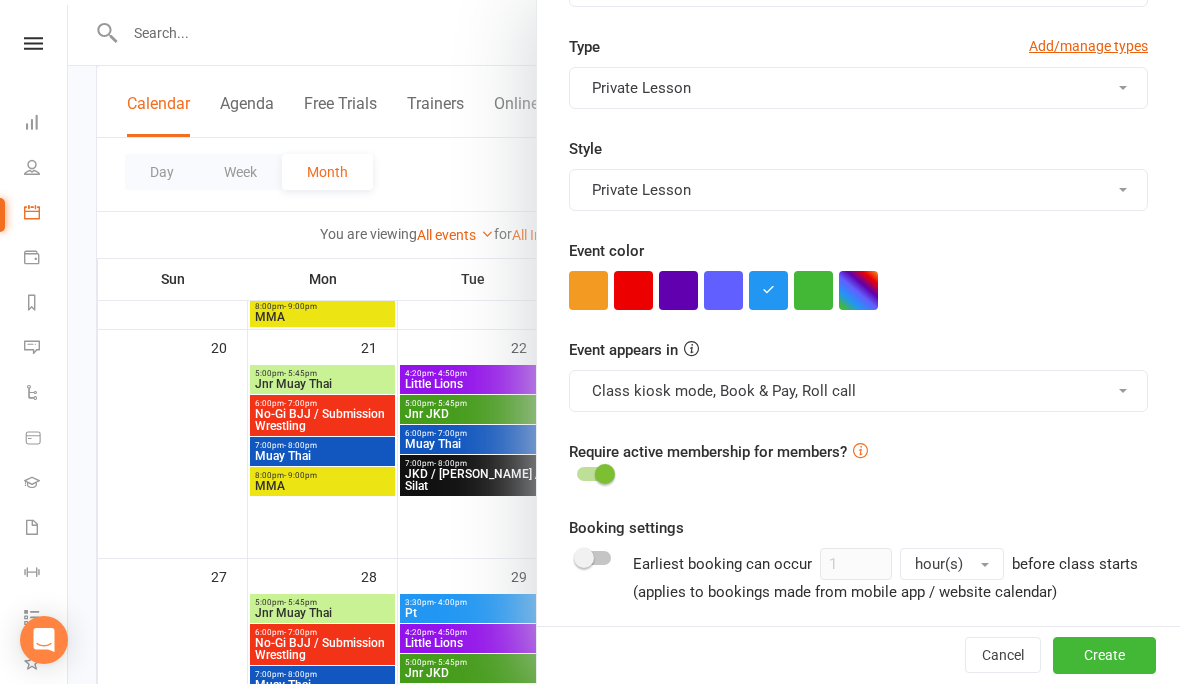 click on "Class kiosk mode, Book & Pay, Roll call" at bounding box center (858, 391) 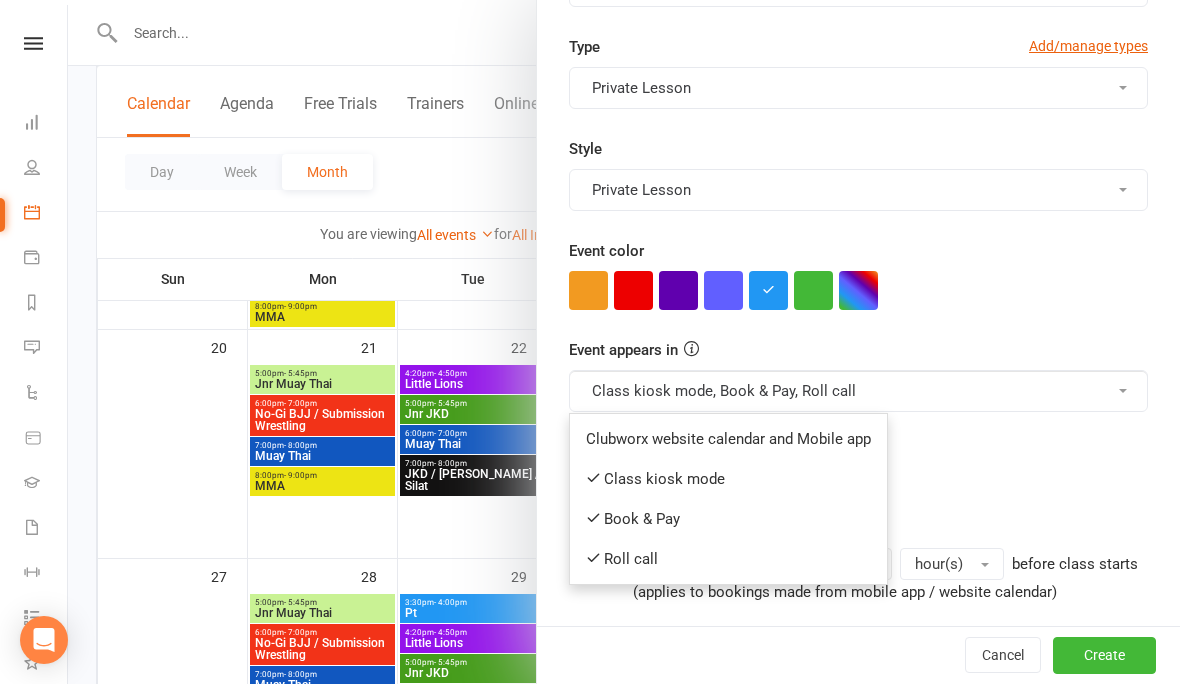 click on "Book & Pay" at bounding box center [728, 519] 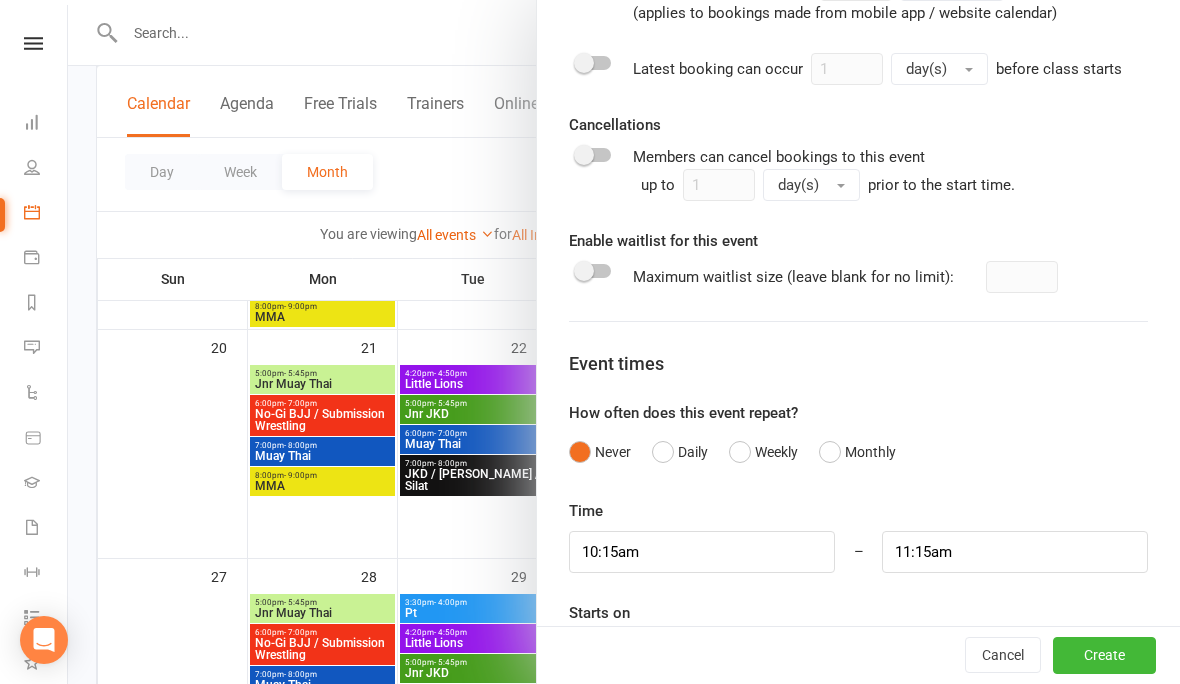scroll, scrollTop: 1162, scrollLeft: 0, axis: vertical 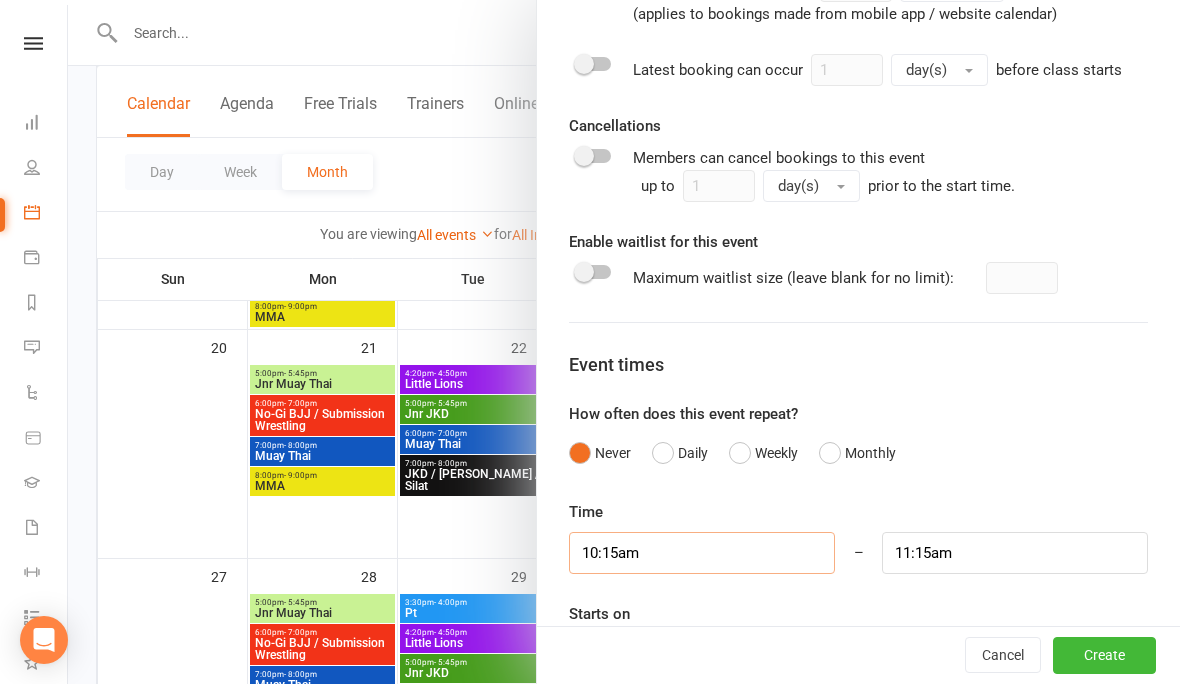 click on "10:15am" at bounding box center (702, 553) 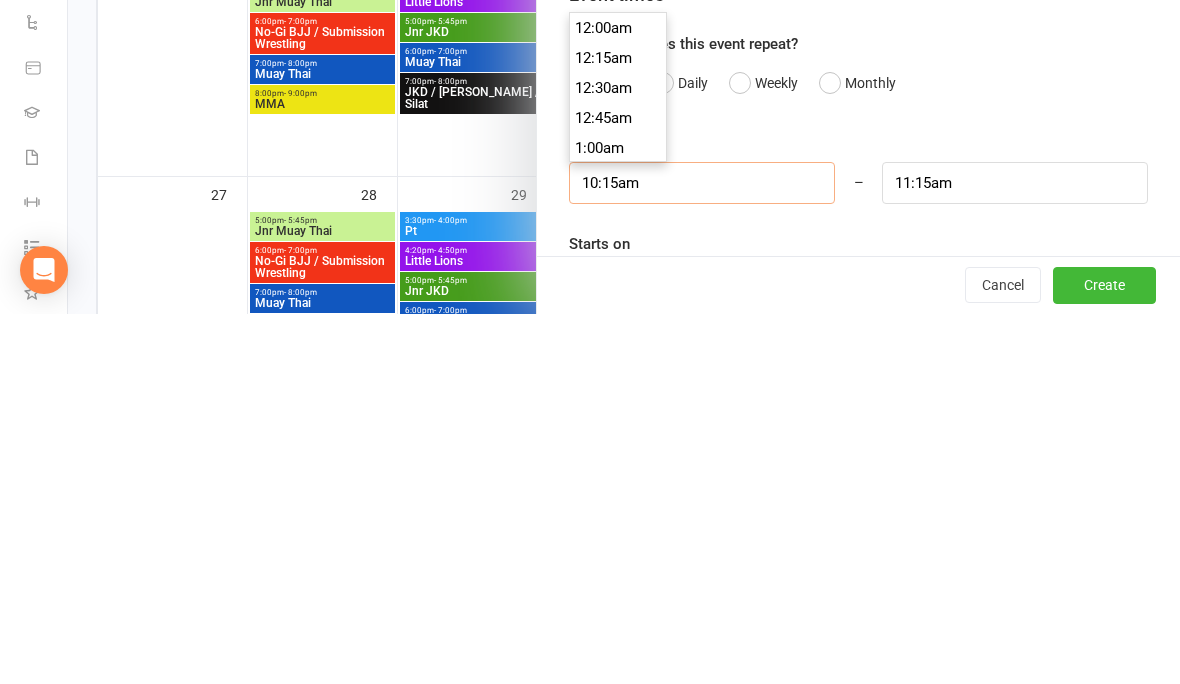 scroll, scrollTop: 1200, scrollLeft: 0, axis: vertical 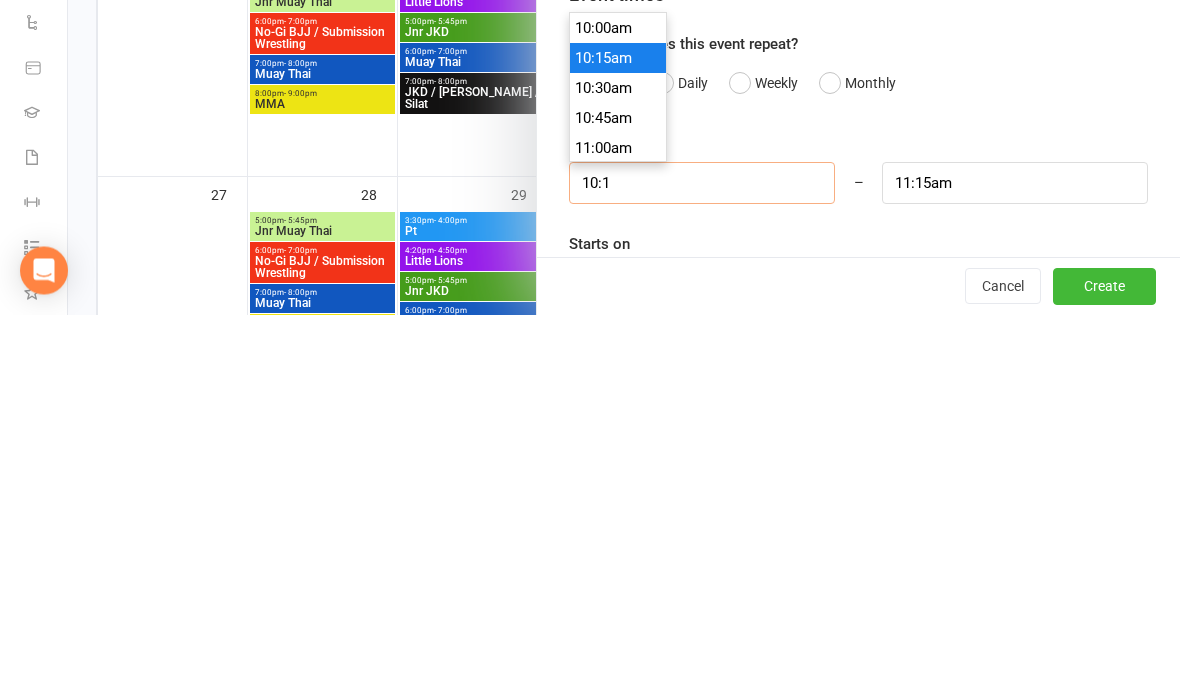 type on "10:" 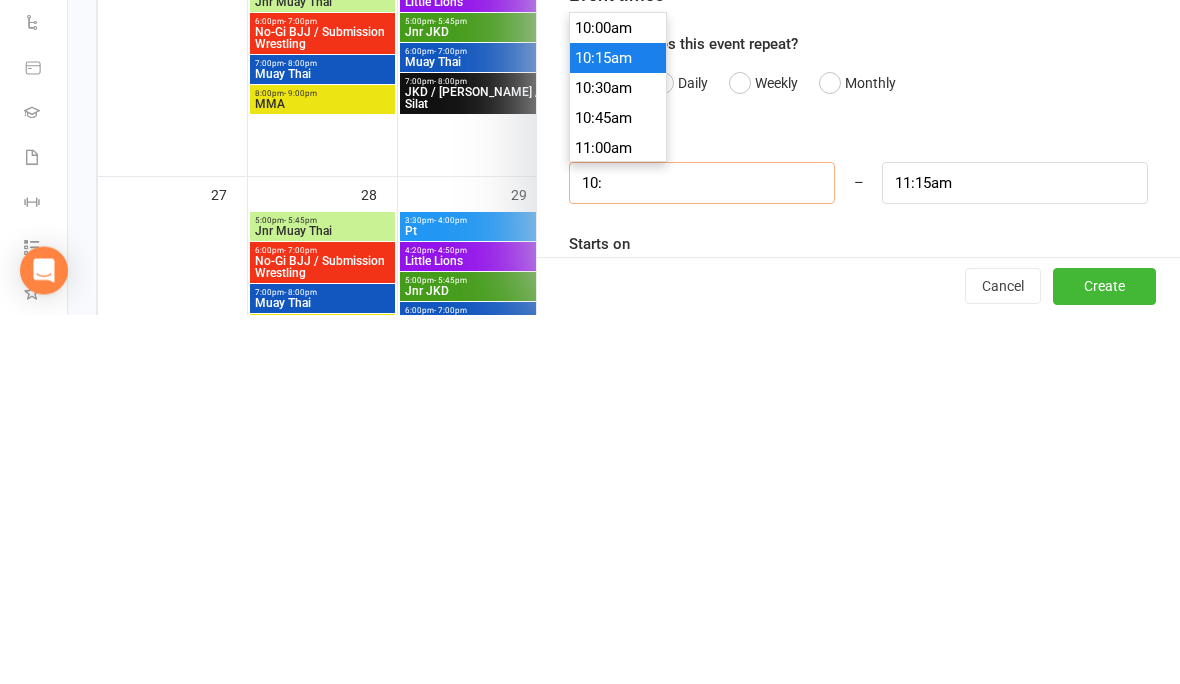 type on "11:00am" 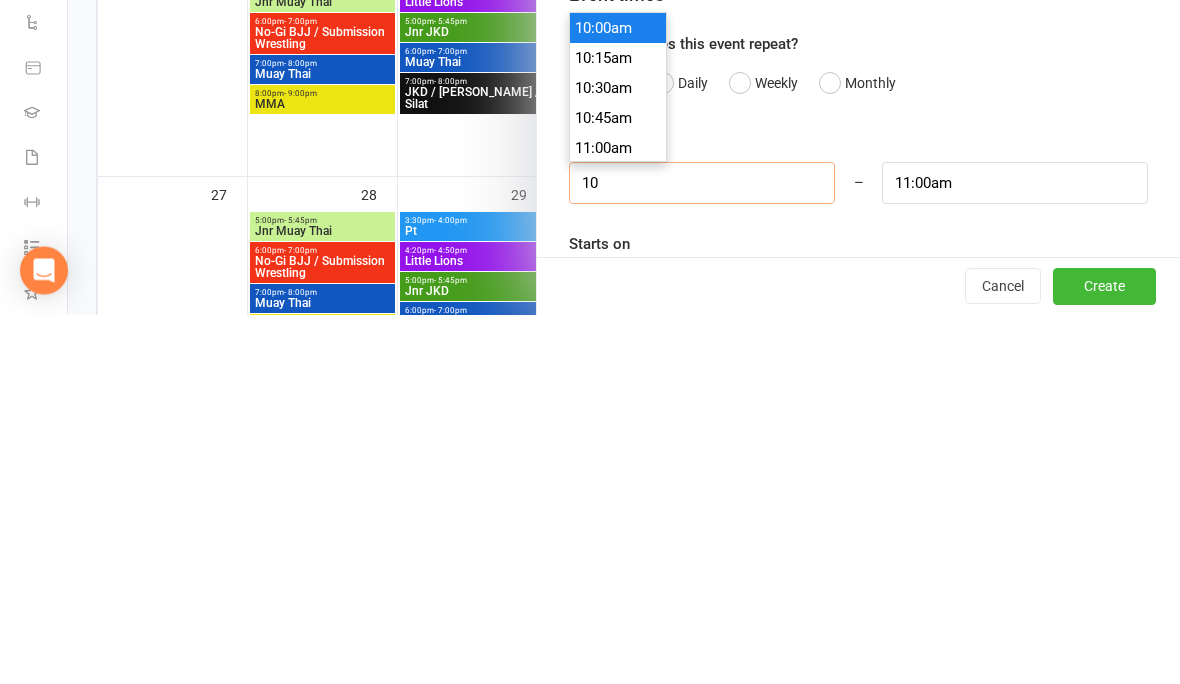 type on "1" 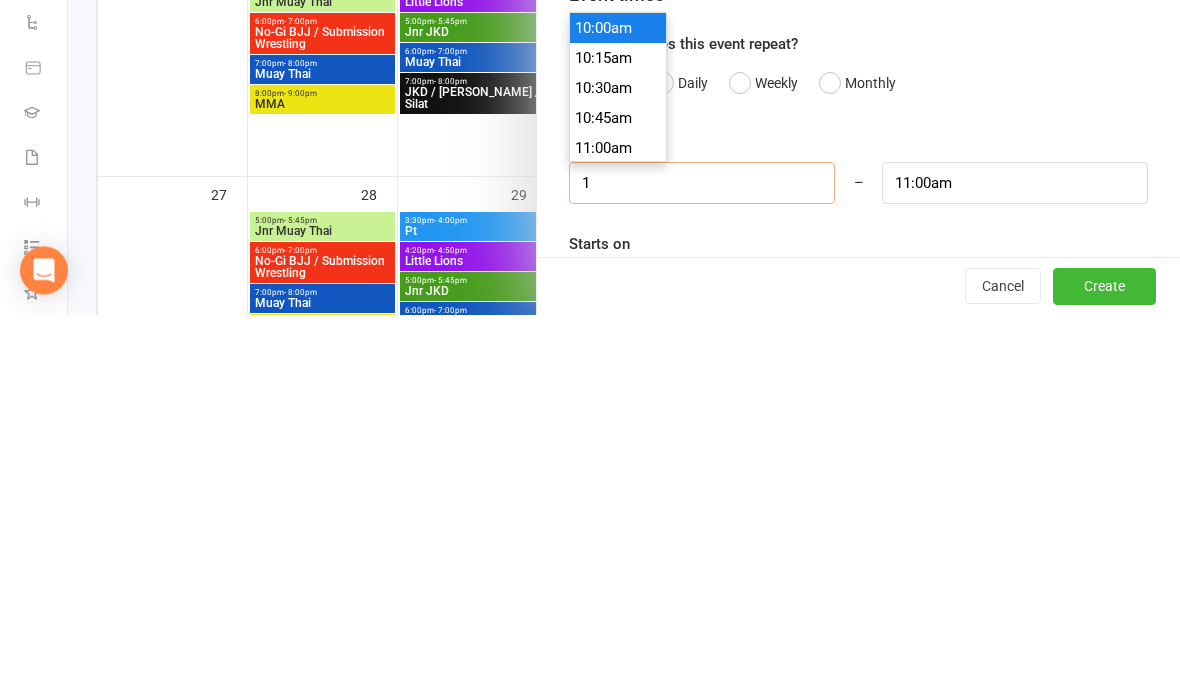 type on "2:00am" 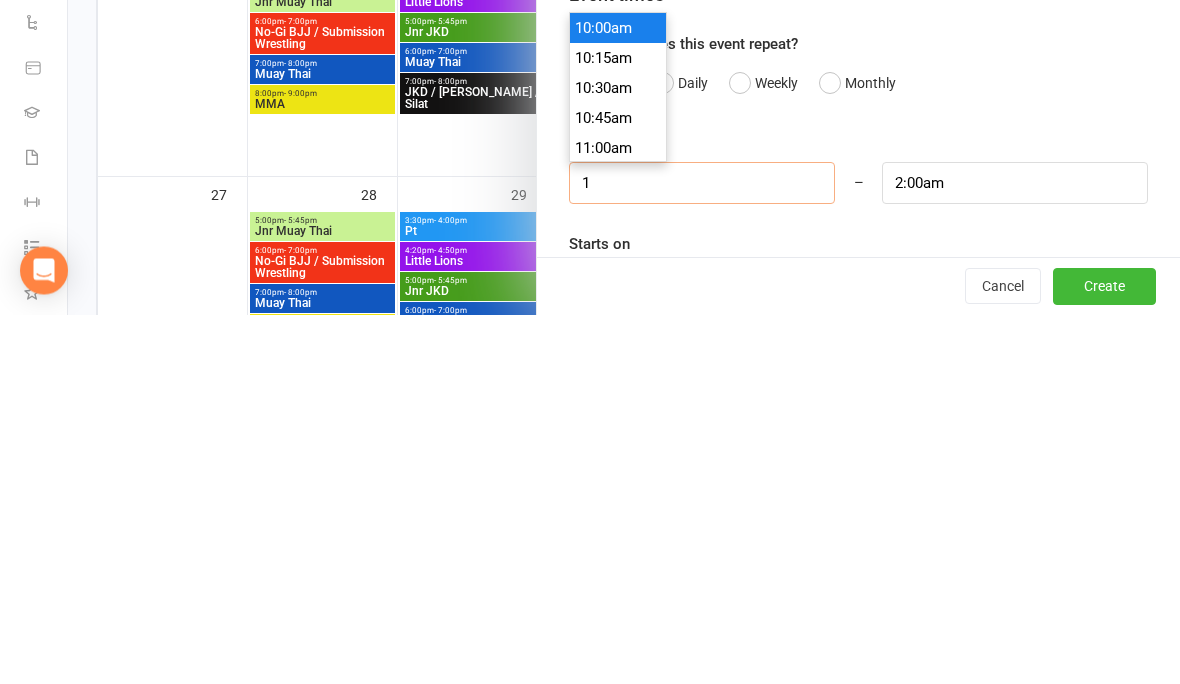 scroll, scrollTop: 90, scrollLeft: 0, axis: vertical 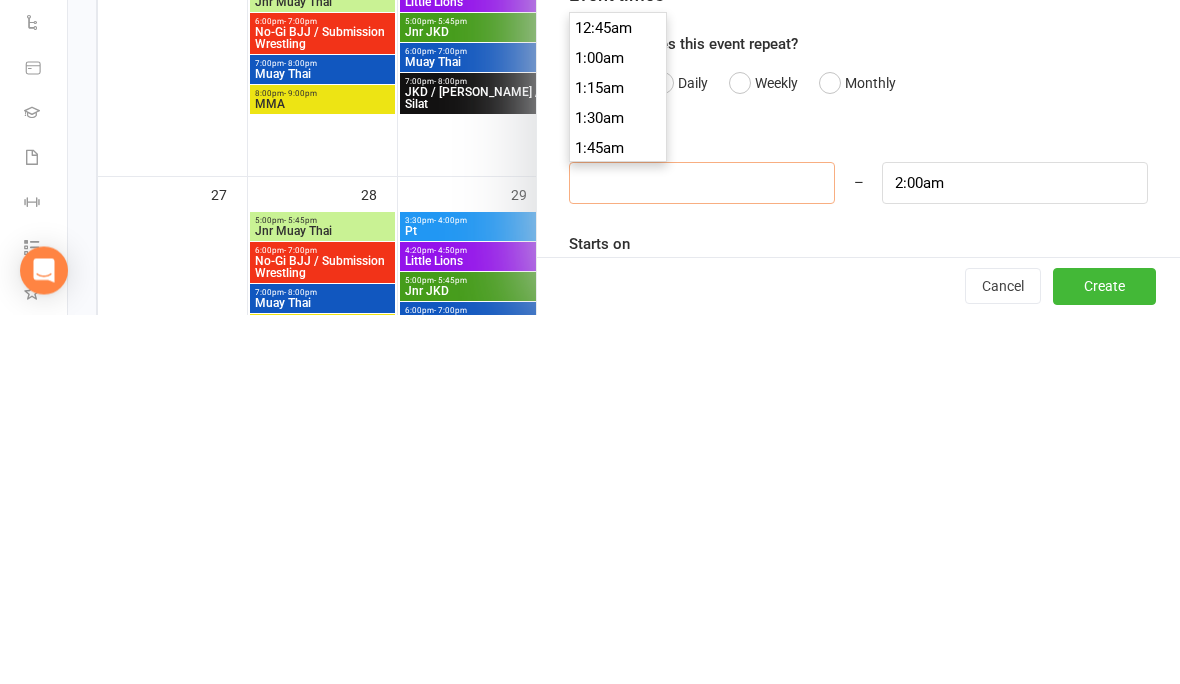 type on "8" 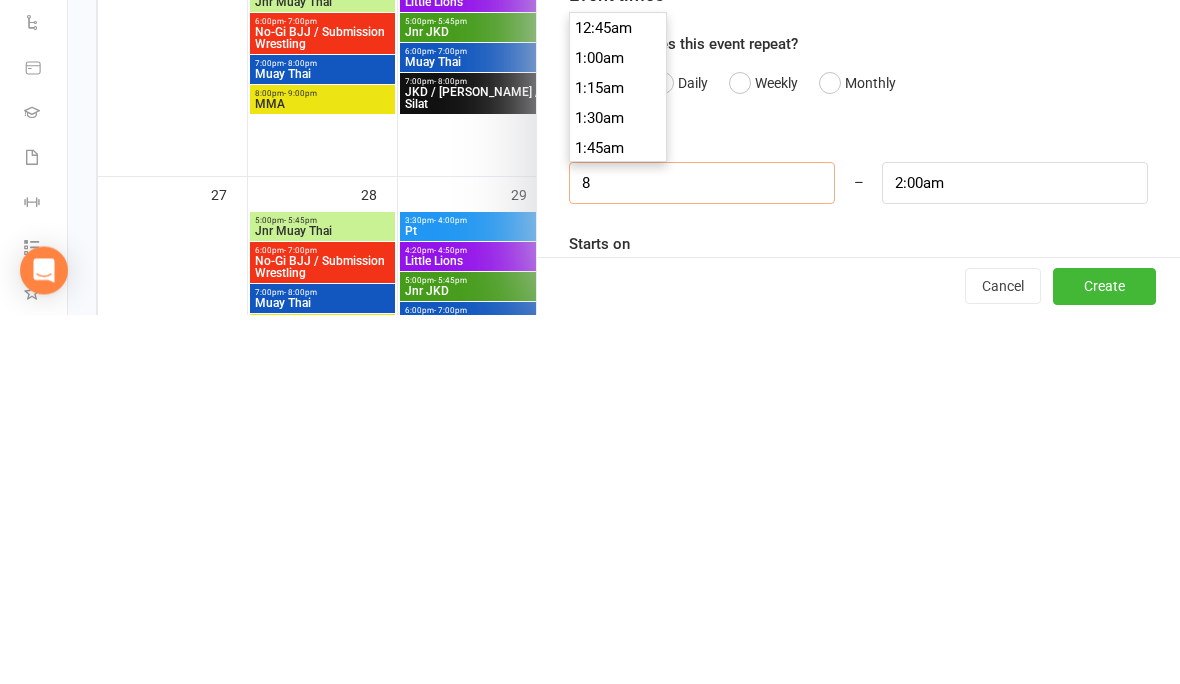 type on "9:00am" 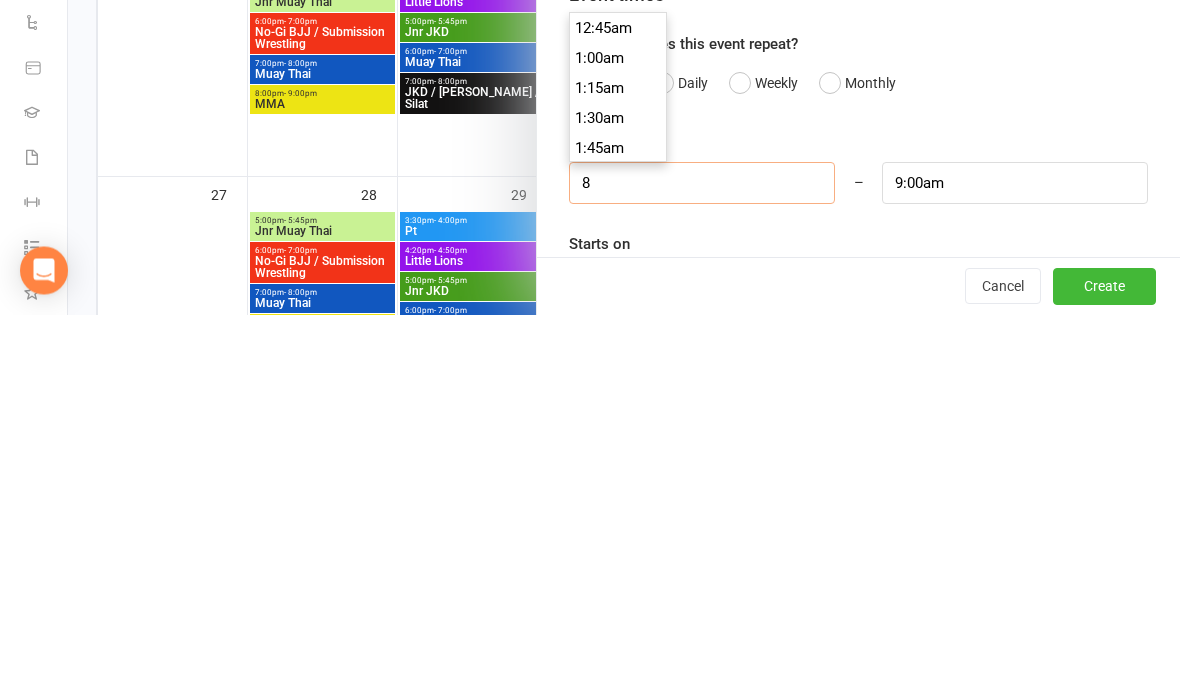 scroll, scrollTop: 930, scrollLeft: 0, axis: vertical 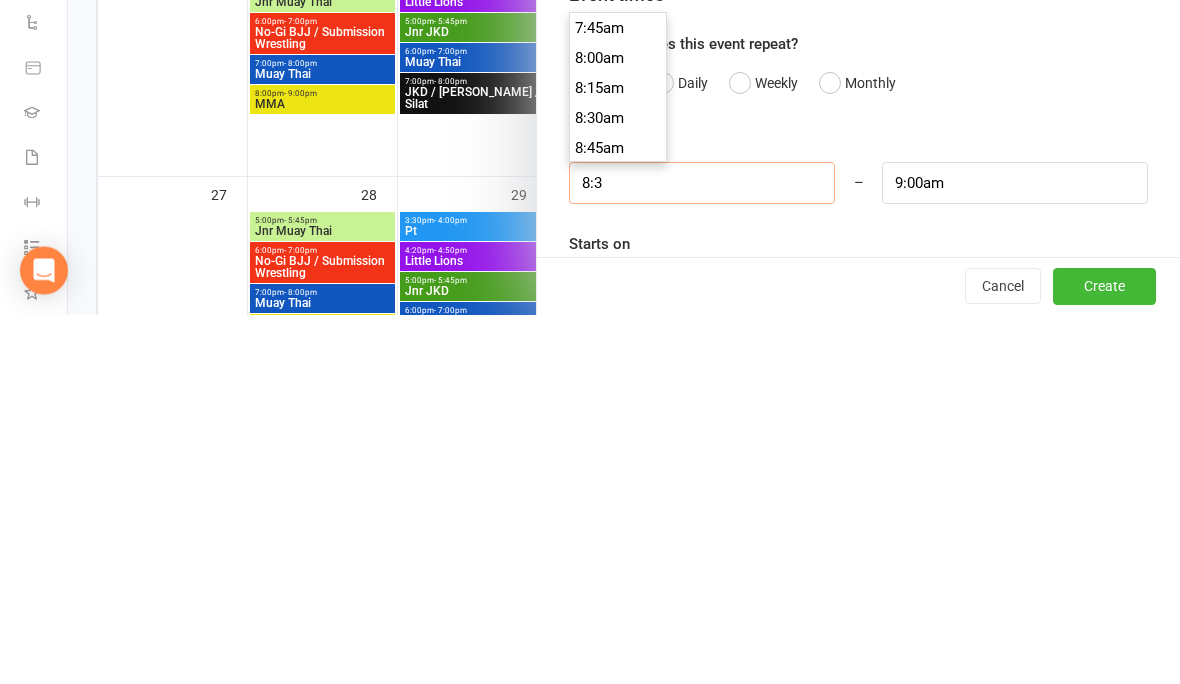 type on "8:30" 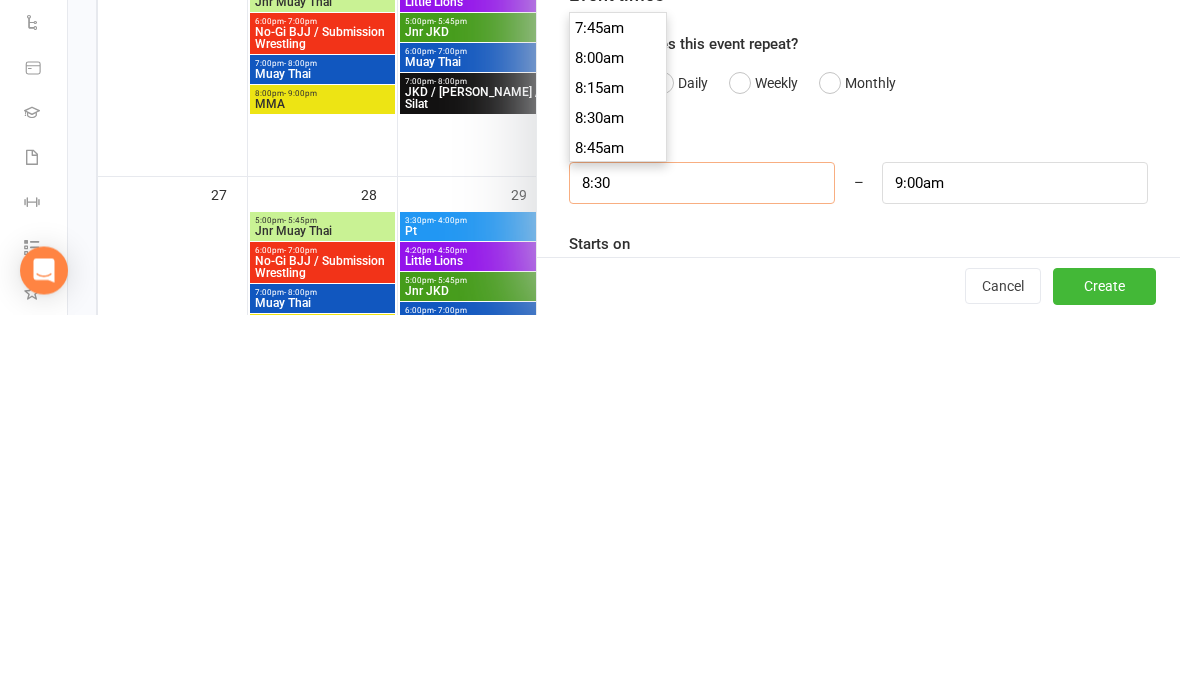 type on "9:30am" 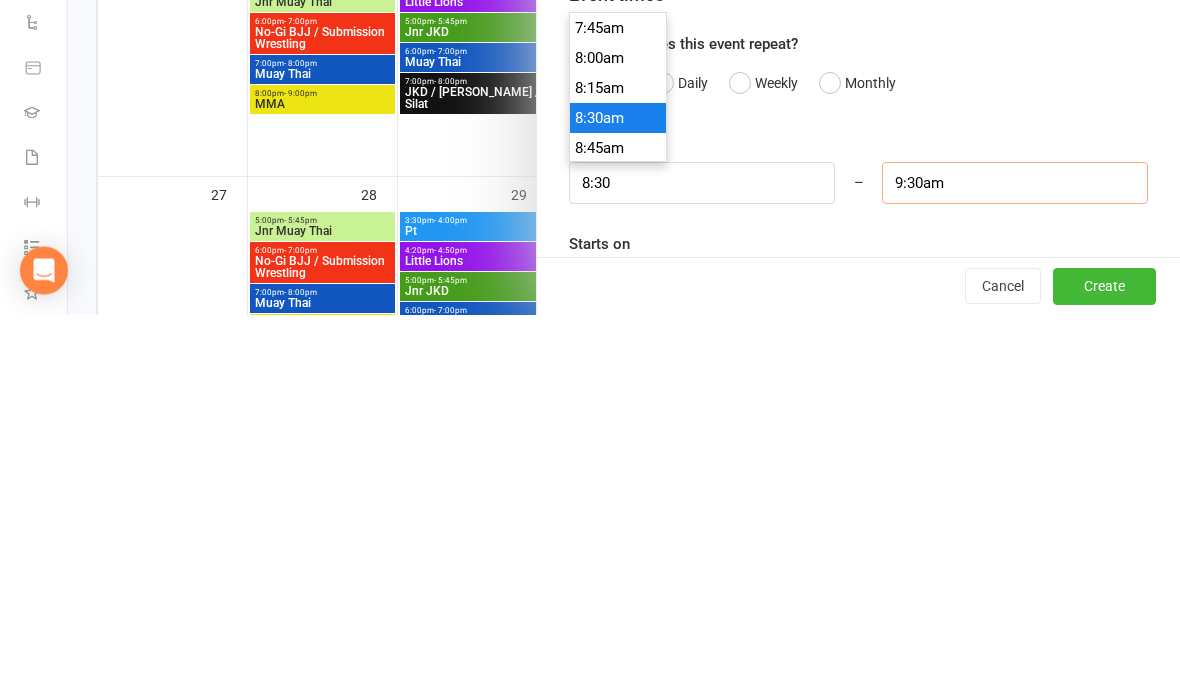 click on "9:30am" at bounding box center (1015, 553) 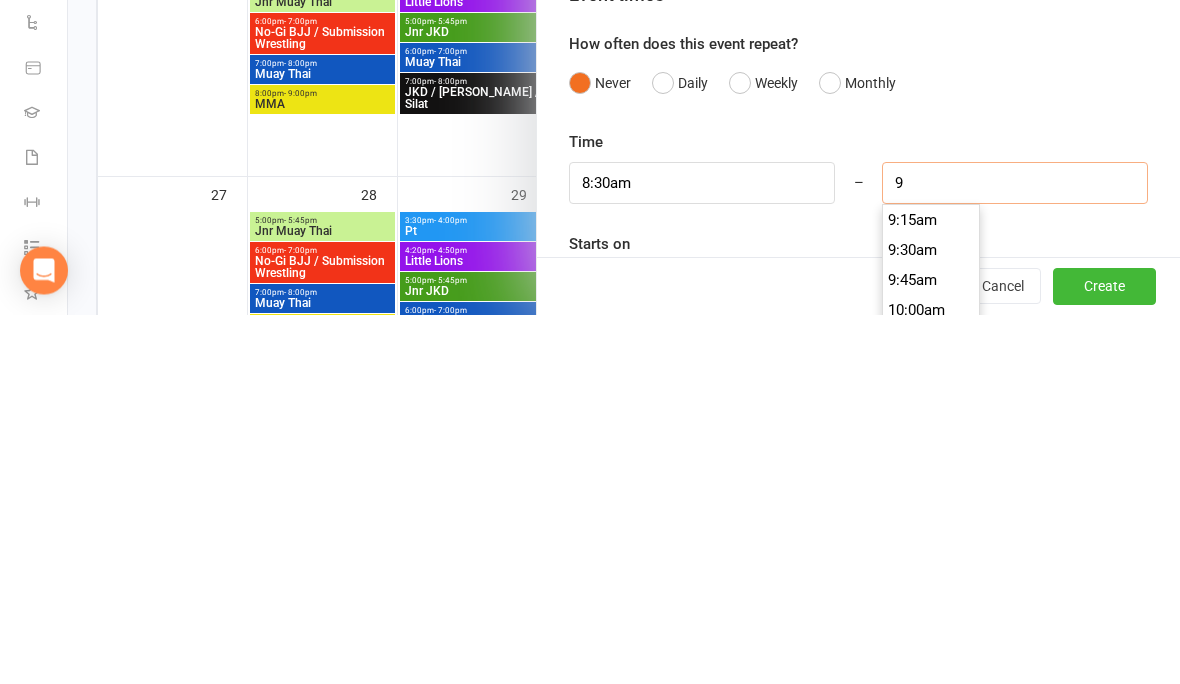 scroll, scrollTop: 1113, scrollLeft: 0, axis: vertical 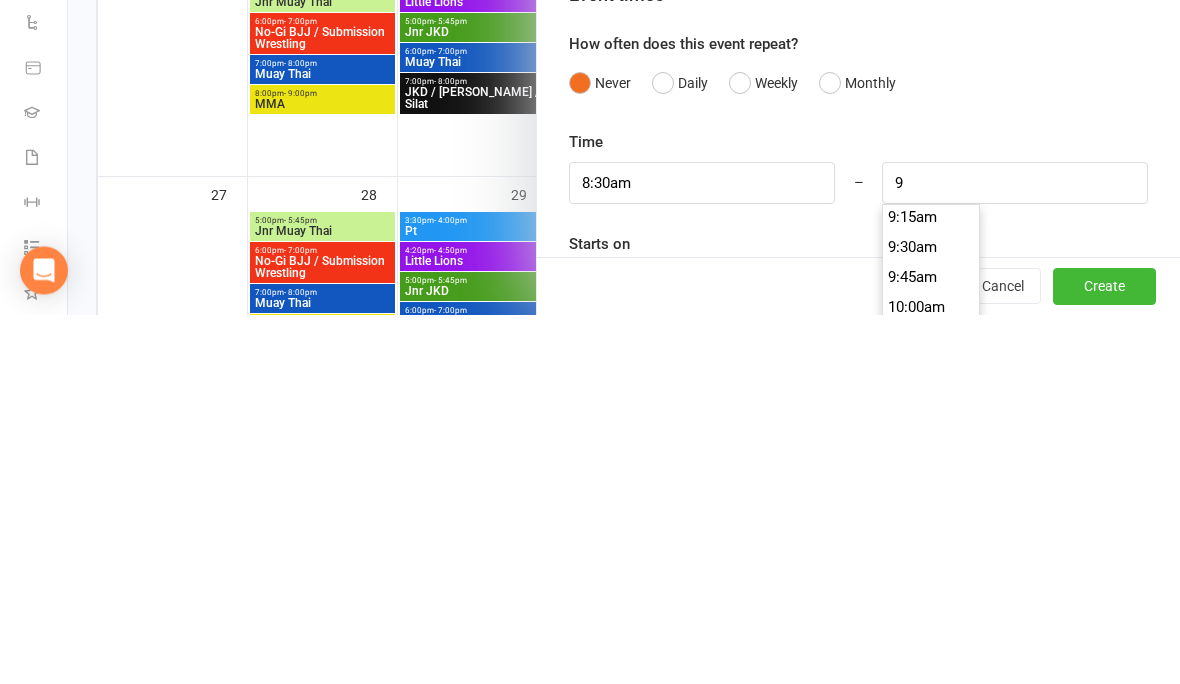 click on "9:30am" at bounding box center (931, 617) 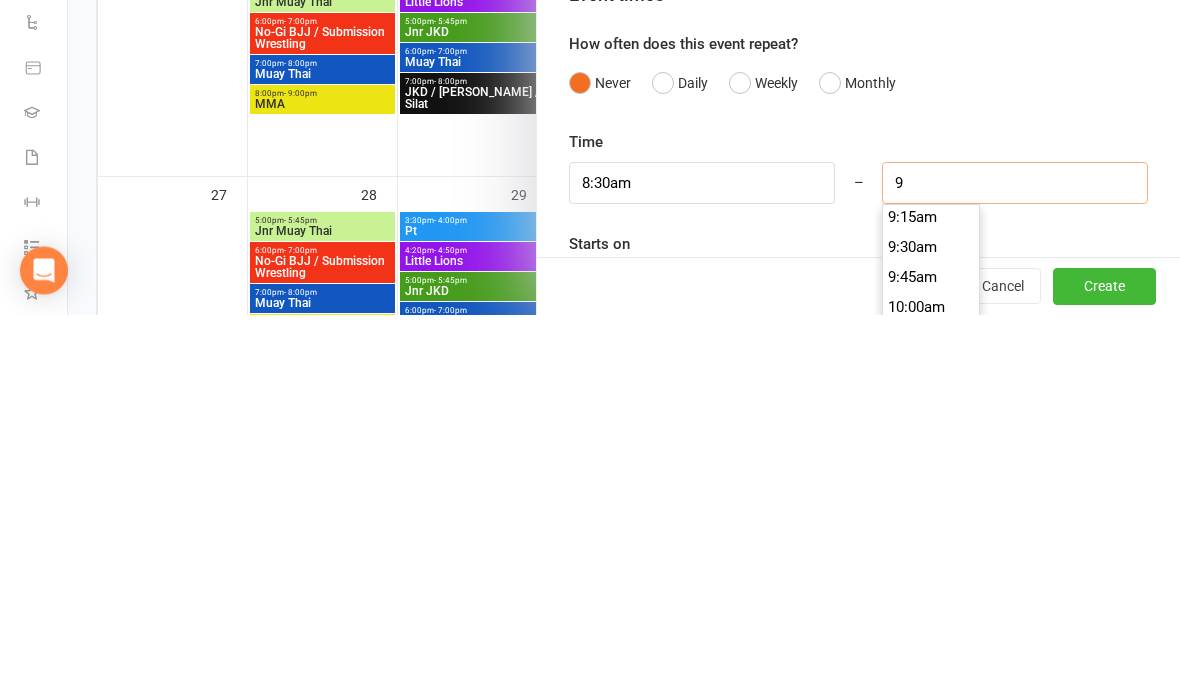 type on "9:30am" 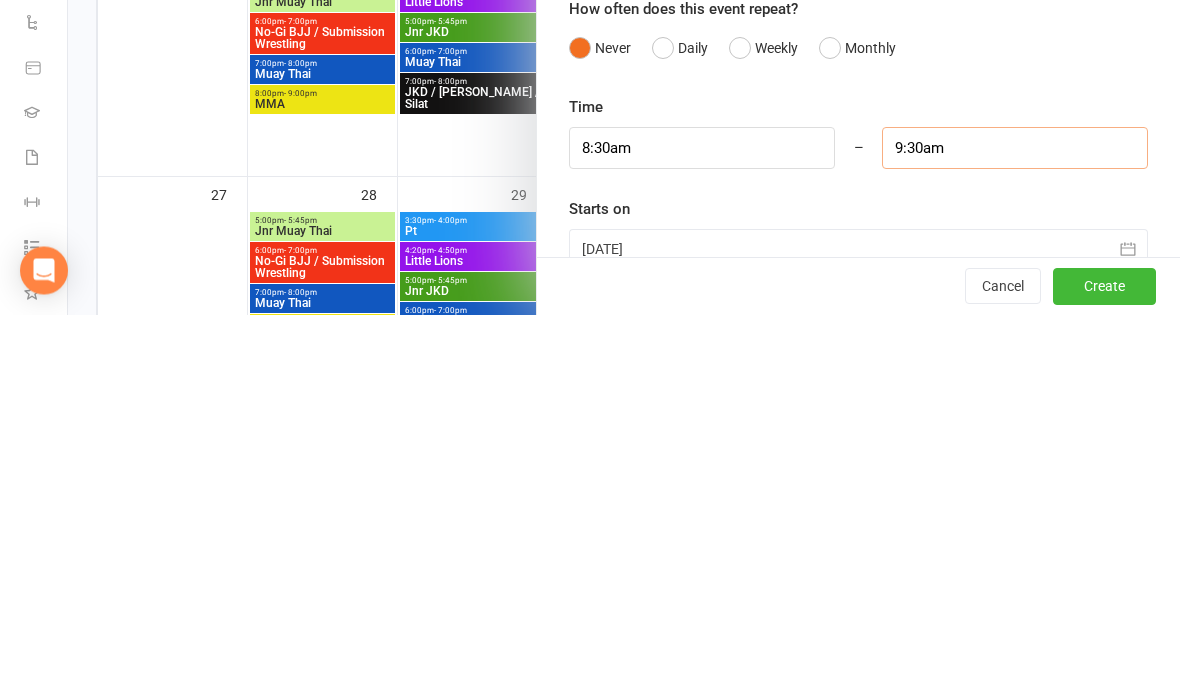 scroll, scrollTop: 1205, scrollLeft: 0, axis: vertical 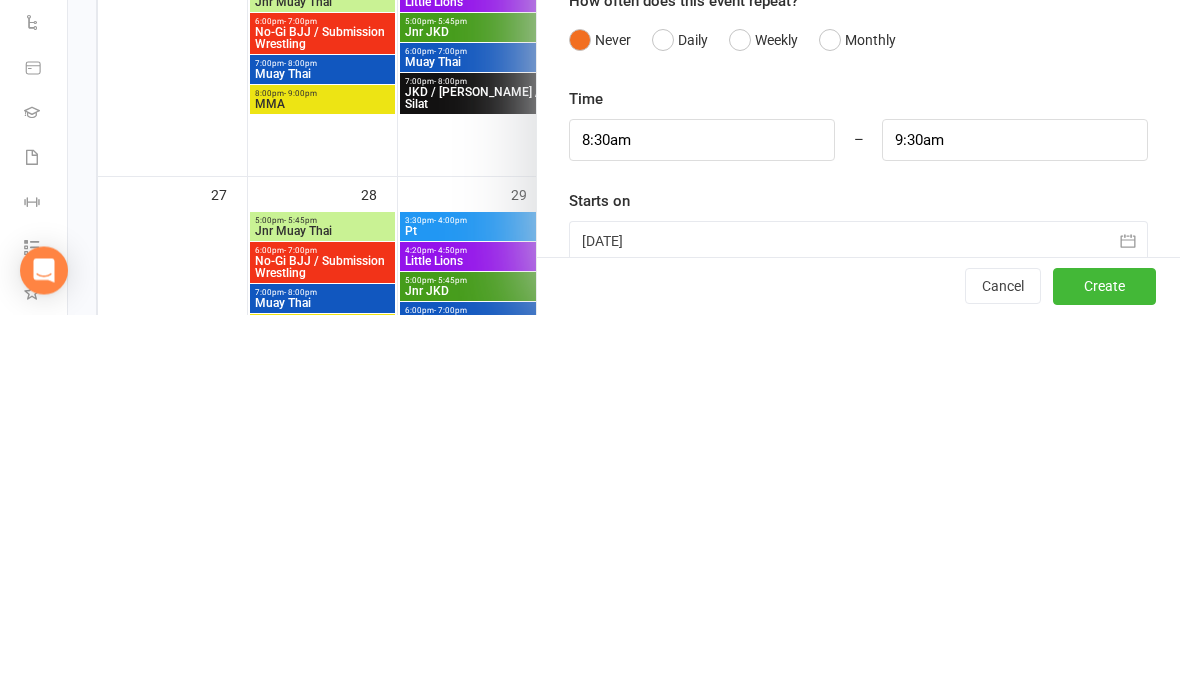 click at bounding box center (858, 611) 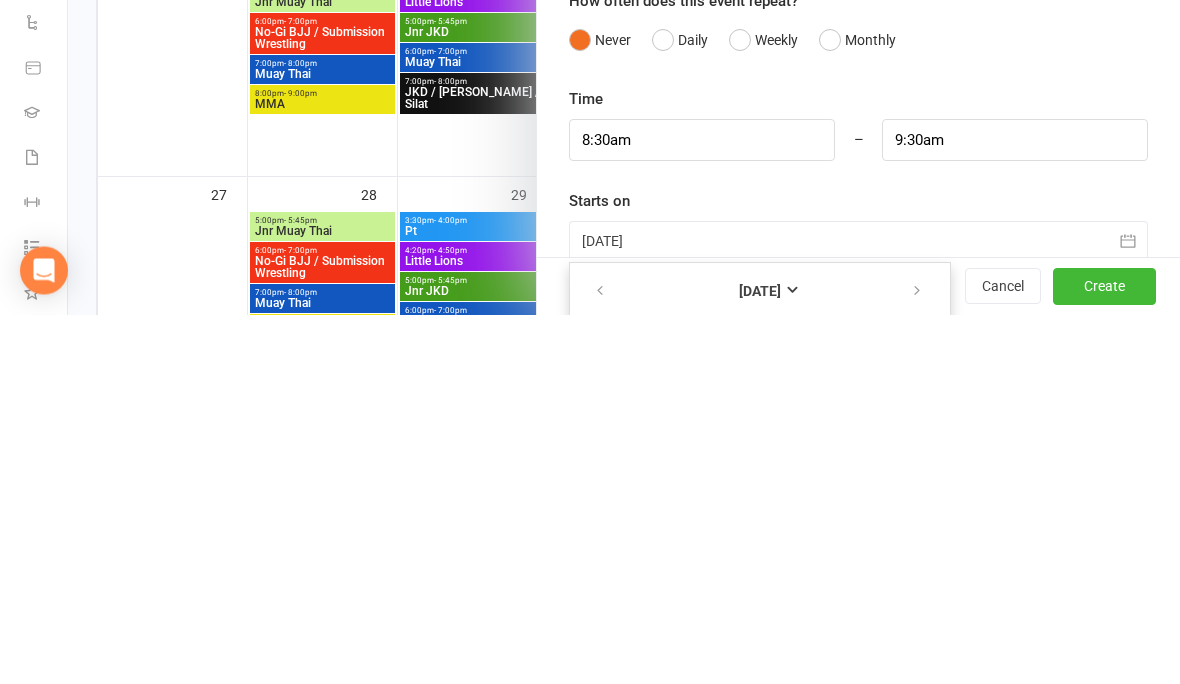 scroll, scrollTop: 1444, scrollLeft: 0, axis: vertical 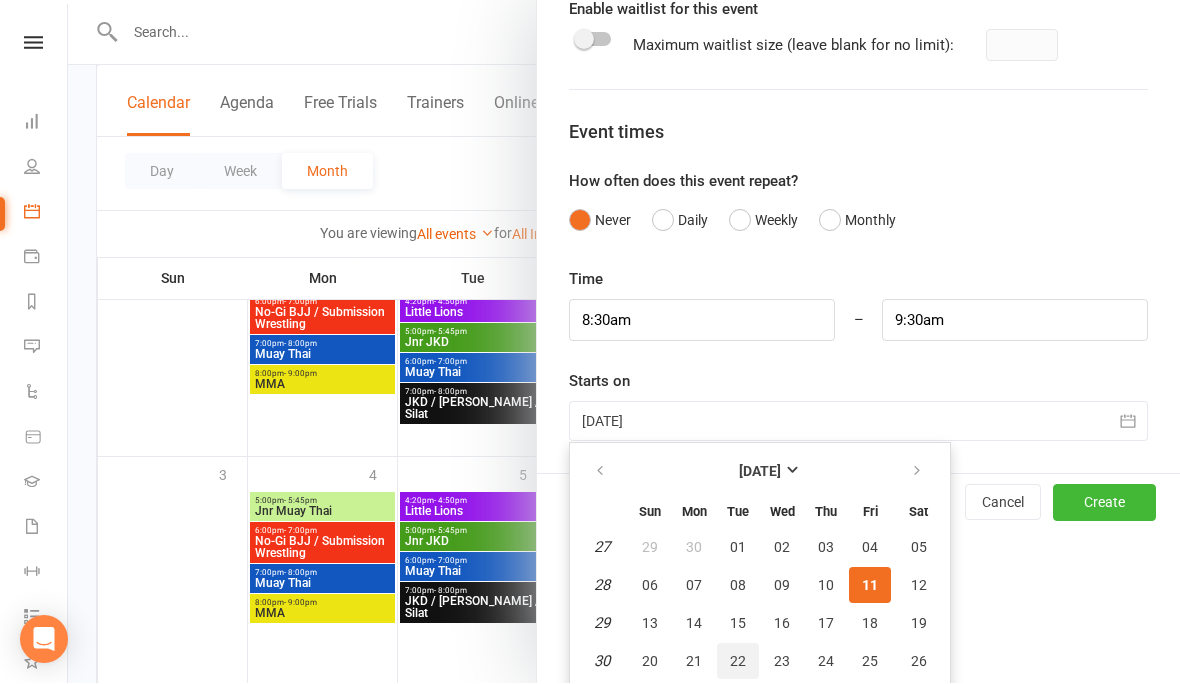 click on "22" at bounding box center [738, 662] 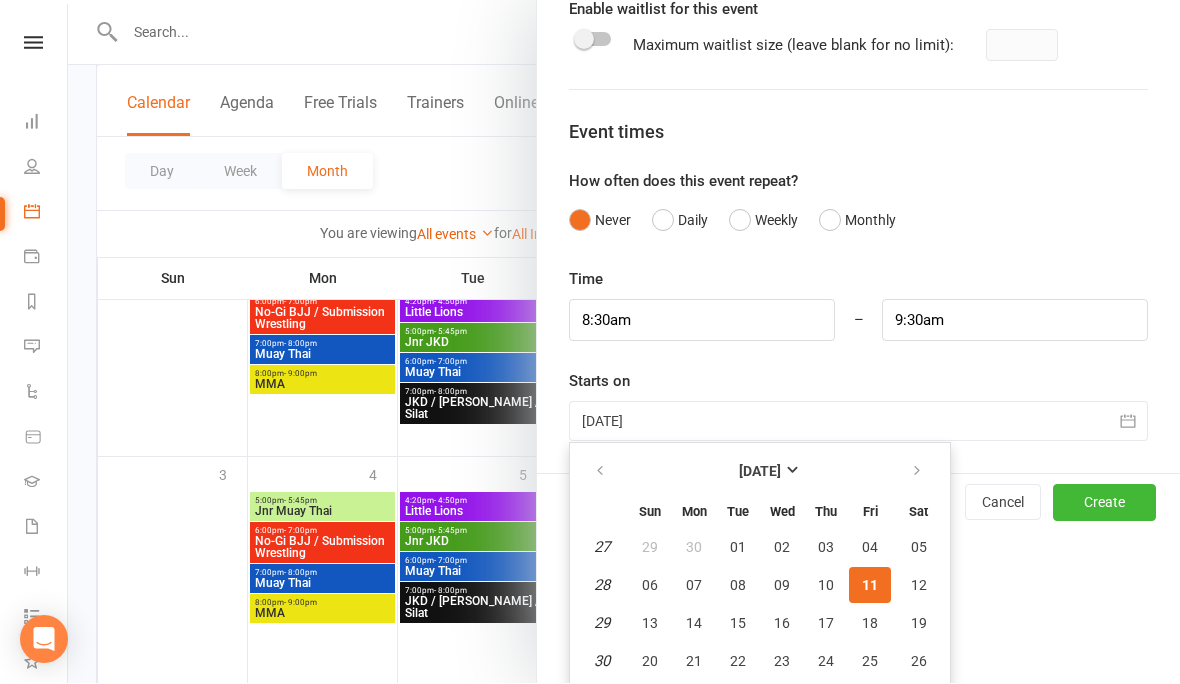 type on "[DATE]" 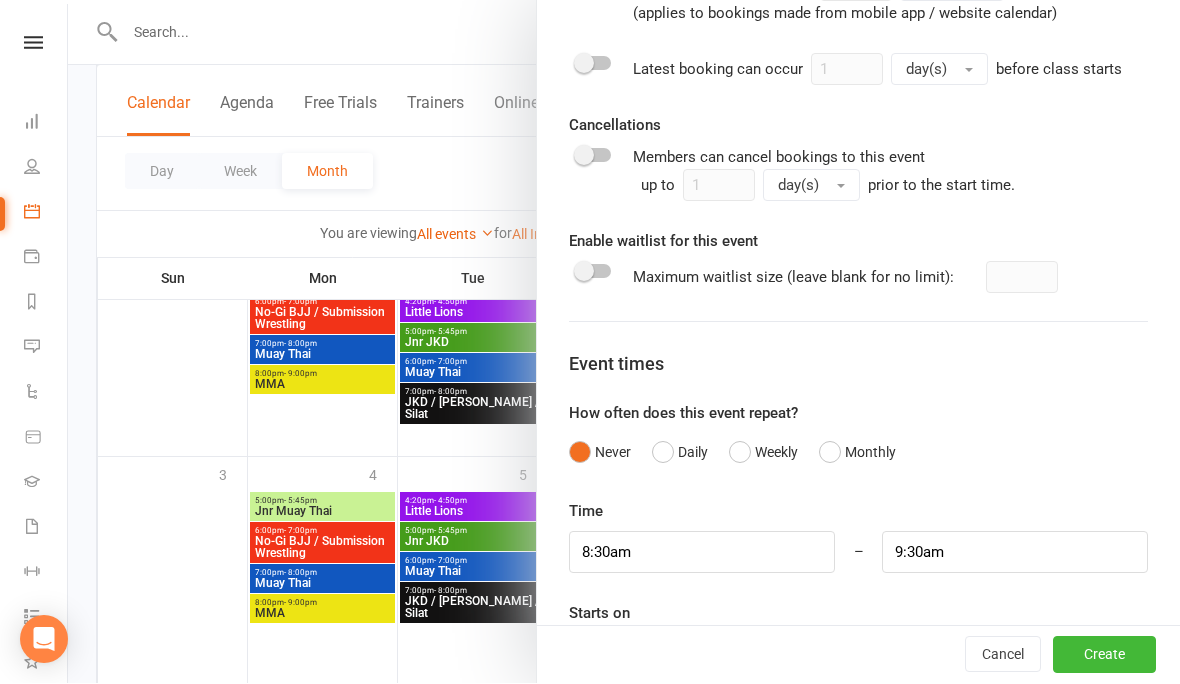 scroll, scrollTop: 1444, scrollLeft: 0, axis: vertical 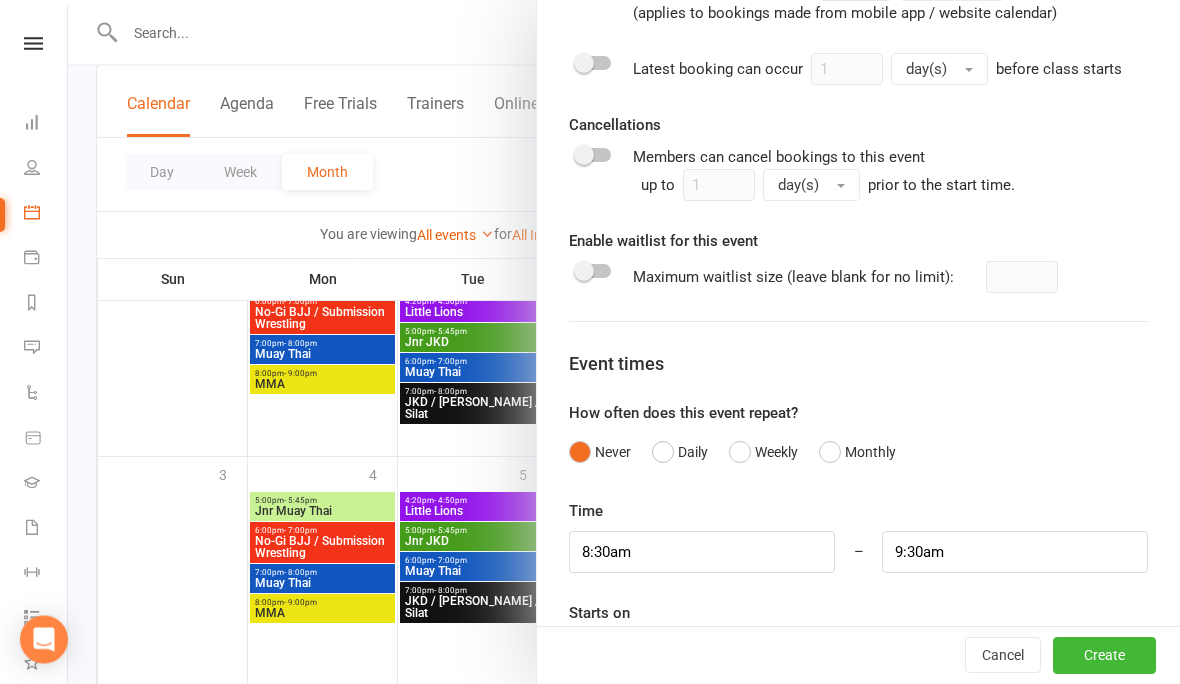 click on "Create" at bounding box center [1104, 656] 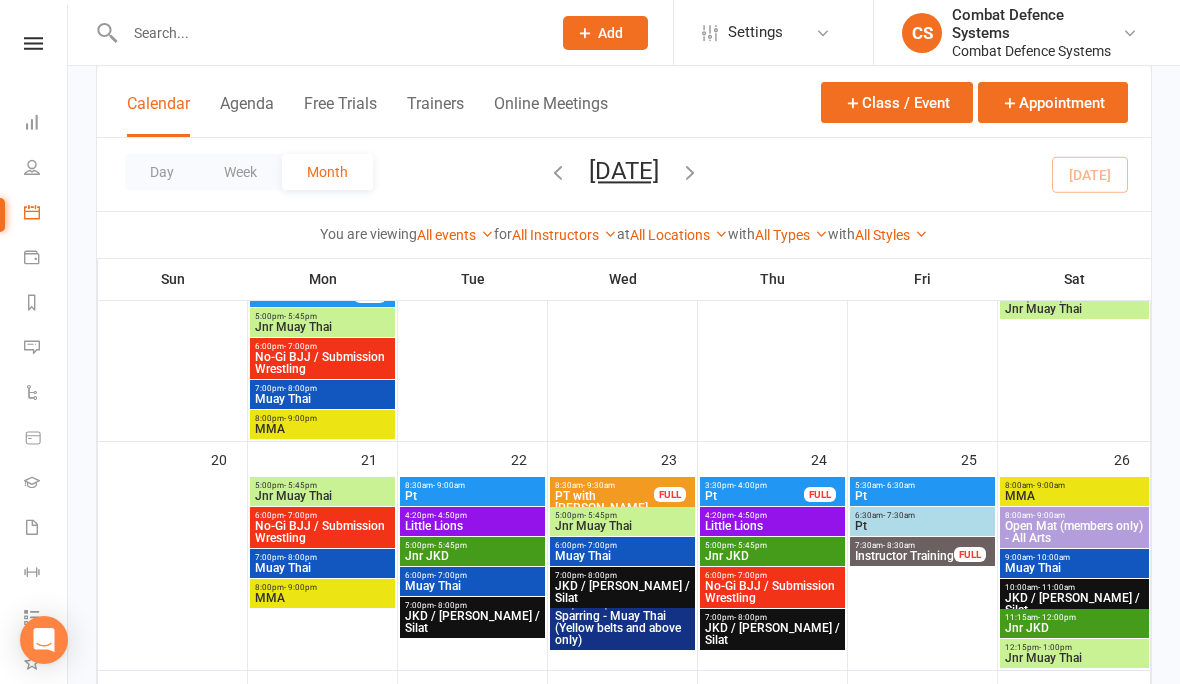 scroll, scrollTop: 1007, scrollLeft: 0, axis: vertical 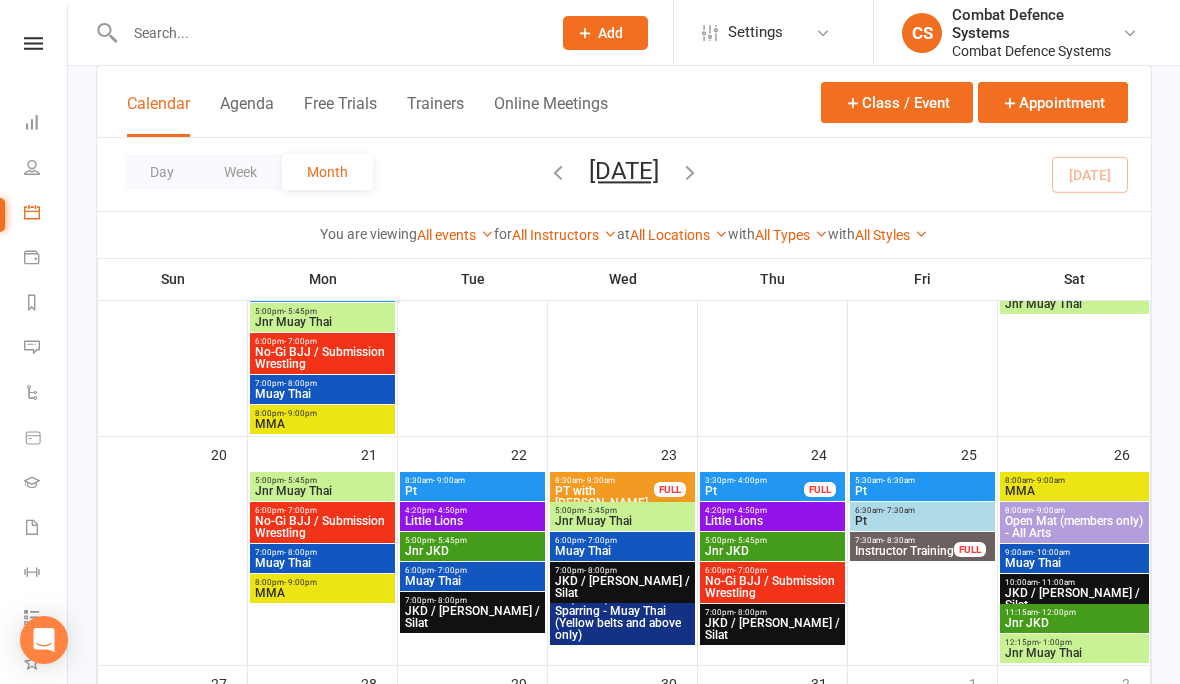 click on "Pt" at bounding box center (472, 491) 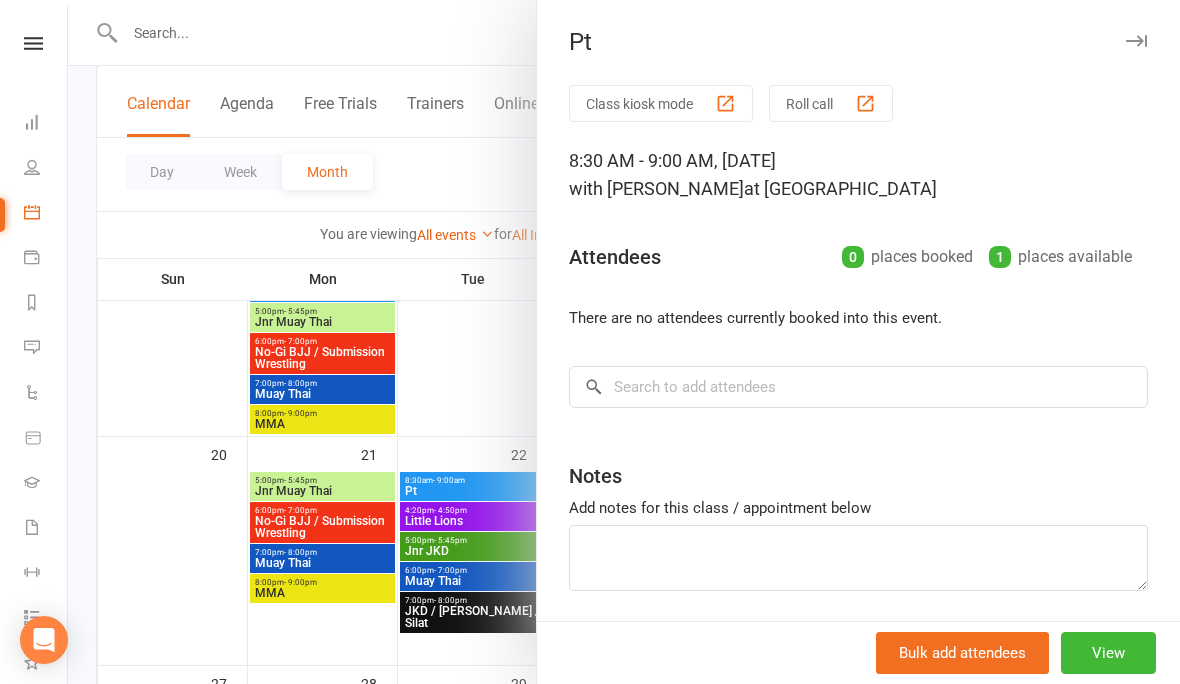 click on "Class kiosk mode  Roll call  8:30 AM - 9:00 AM, [DATE] with [PERSON_NAME]  at  [PERSON_NAME][GEOGRAPHIC_DATA]  Attendees  0  places booked 1  places available There are no attendees currently booked into this event. × No results
Notes  Add notes for this class / appointment below" at bounding box center (858, 388) 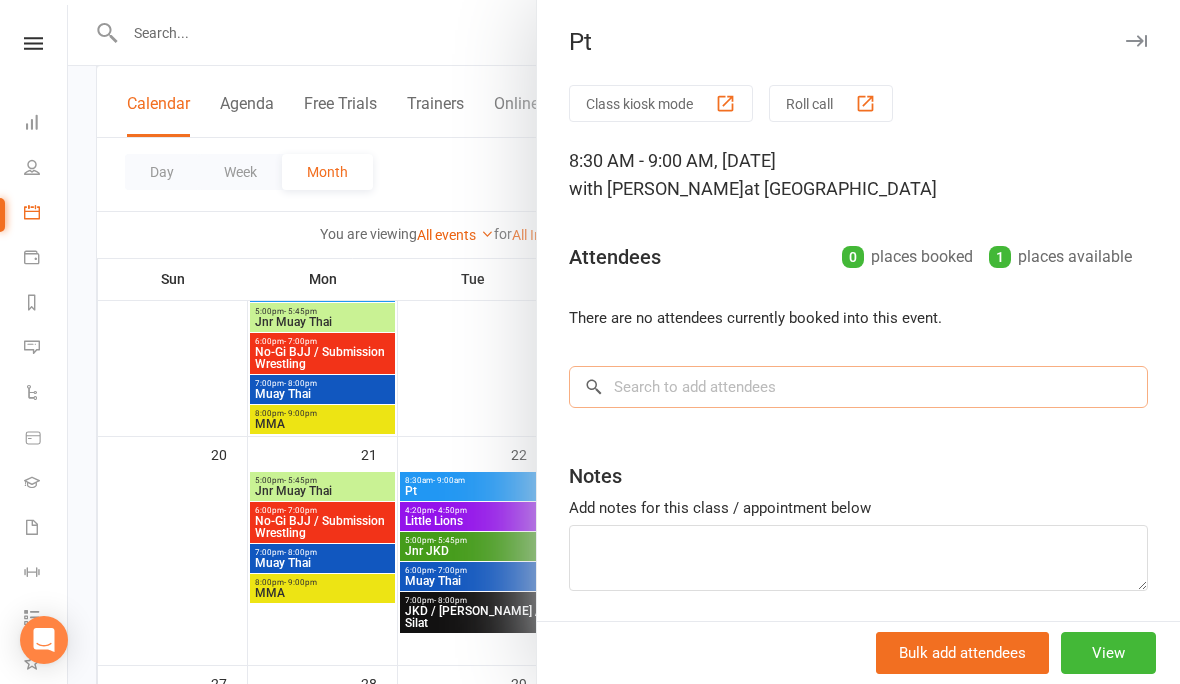 click at bounding box center (858, 387) 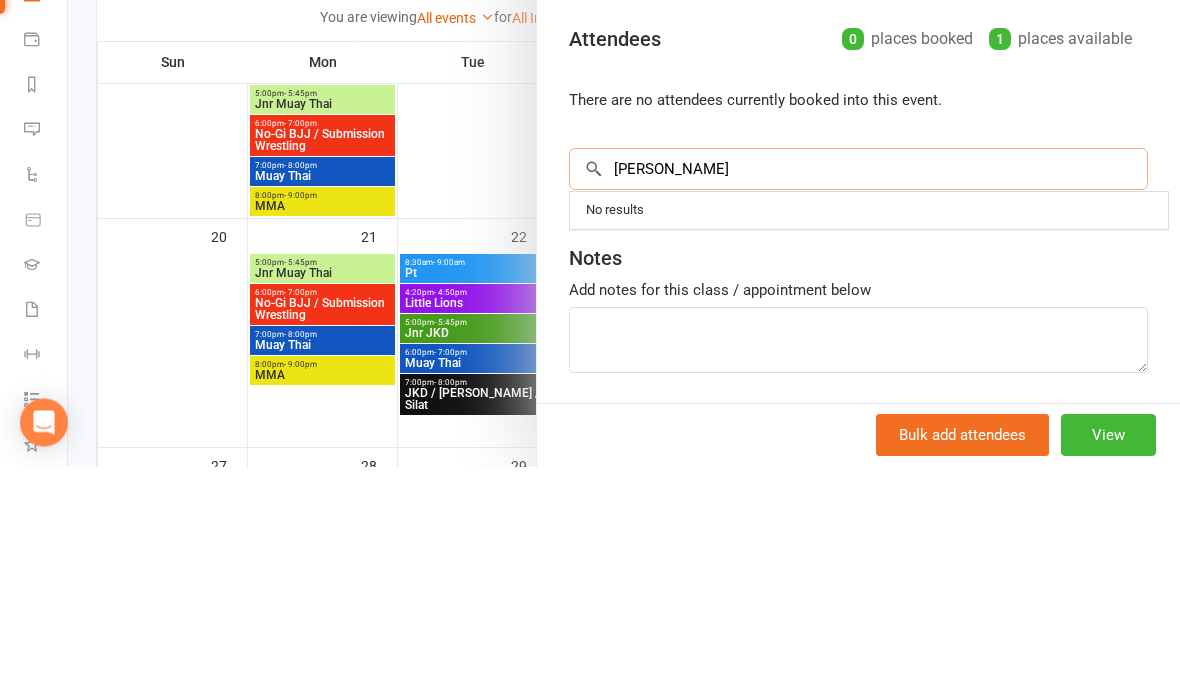 type on "[PERSON_NAME]" 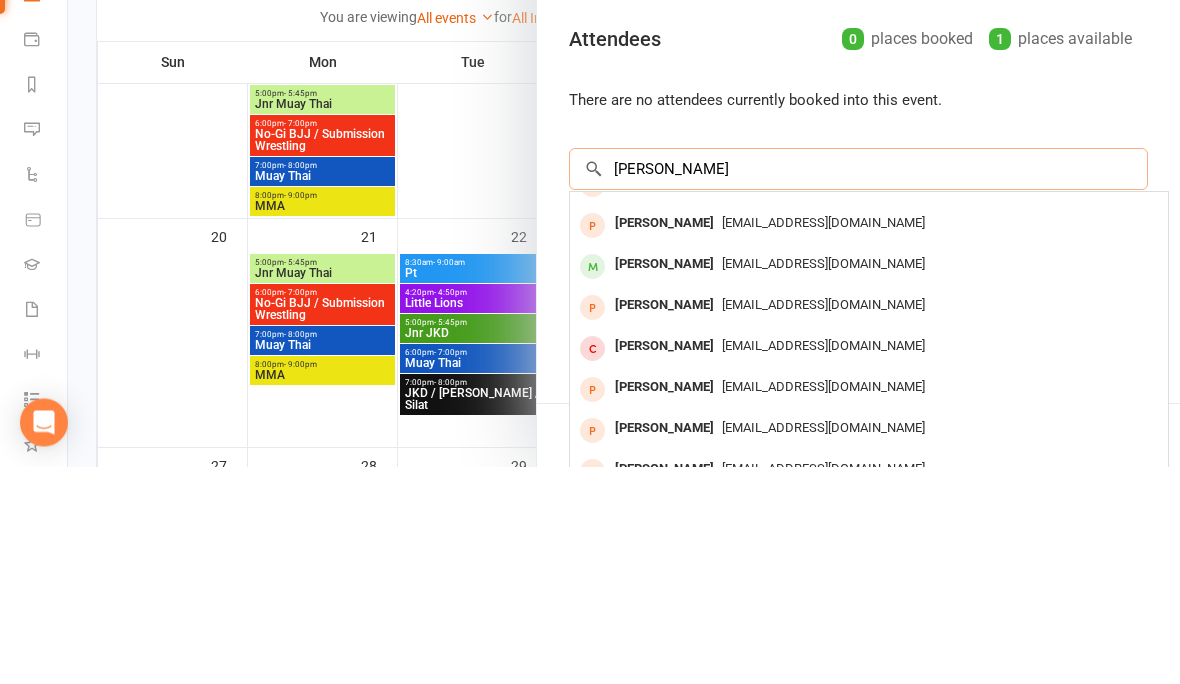 scroll, scrollTop: 110, scrollLeft: 0, axis: vertical 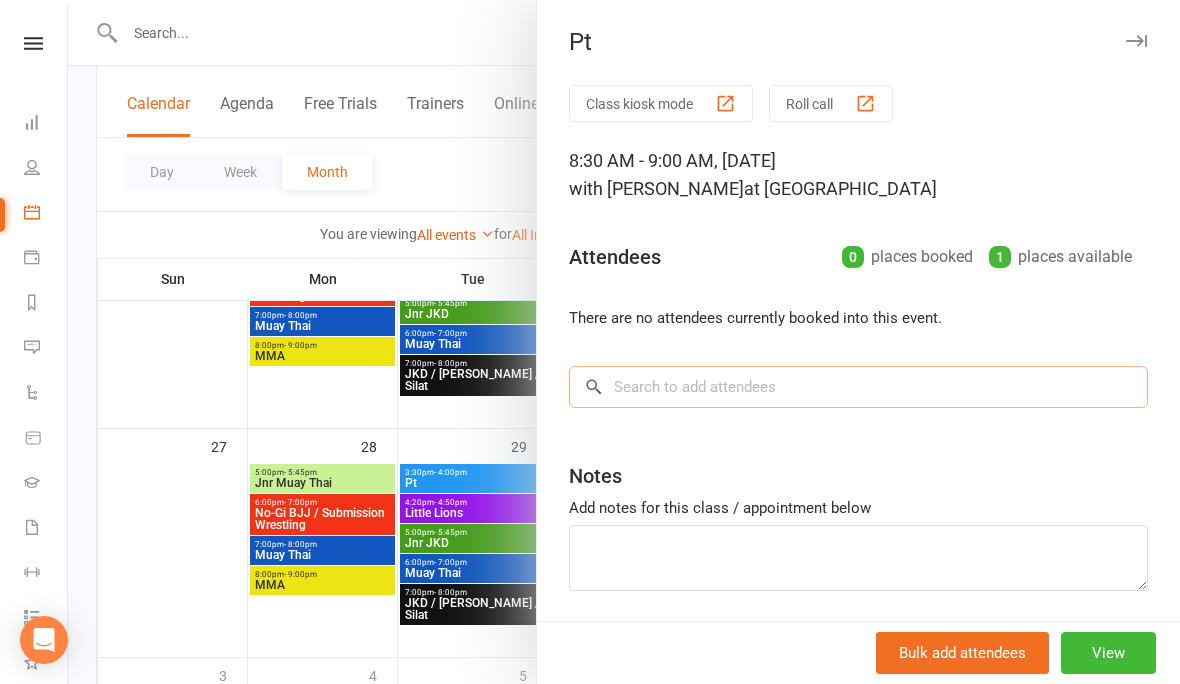 click at bounding box center (858, 387) 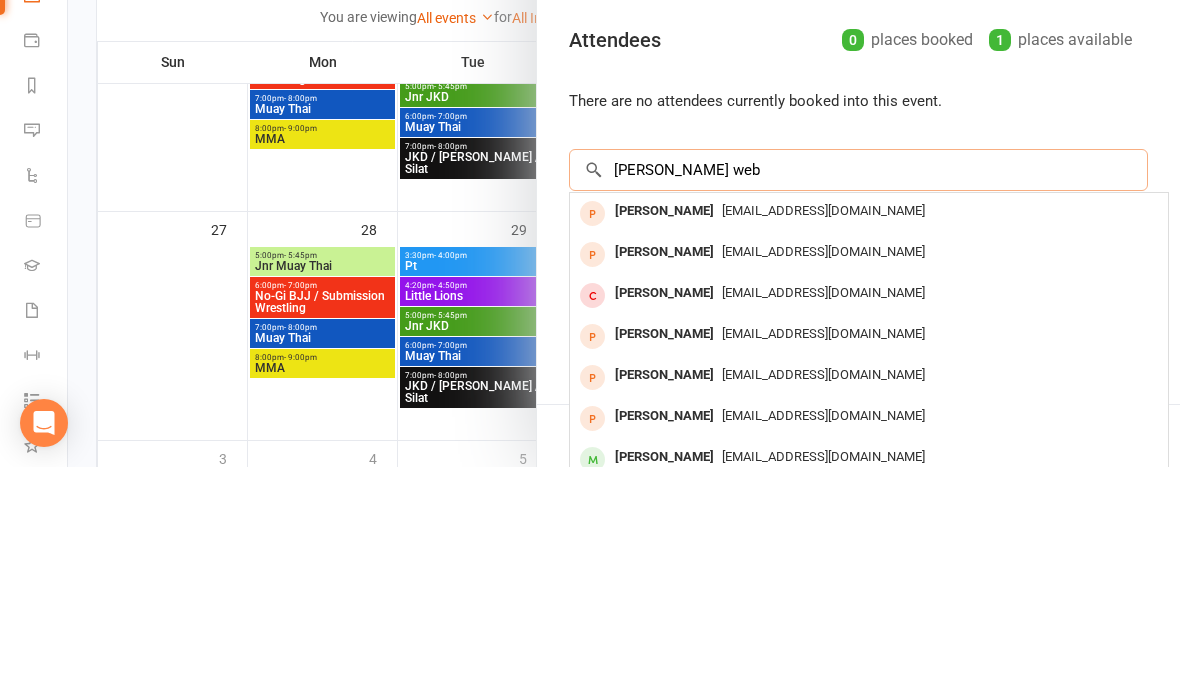 scroll, scrollTop: 0, scrollLeft: 0, axis: both 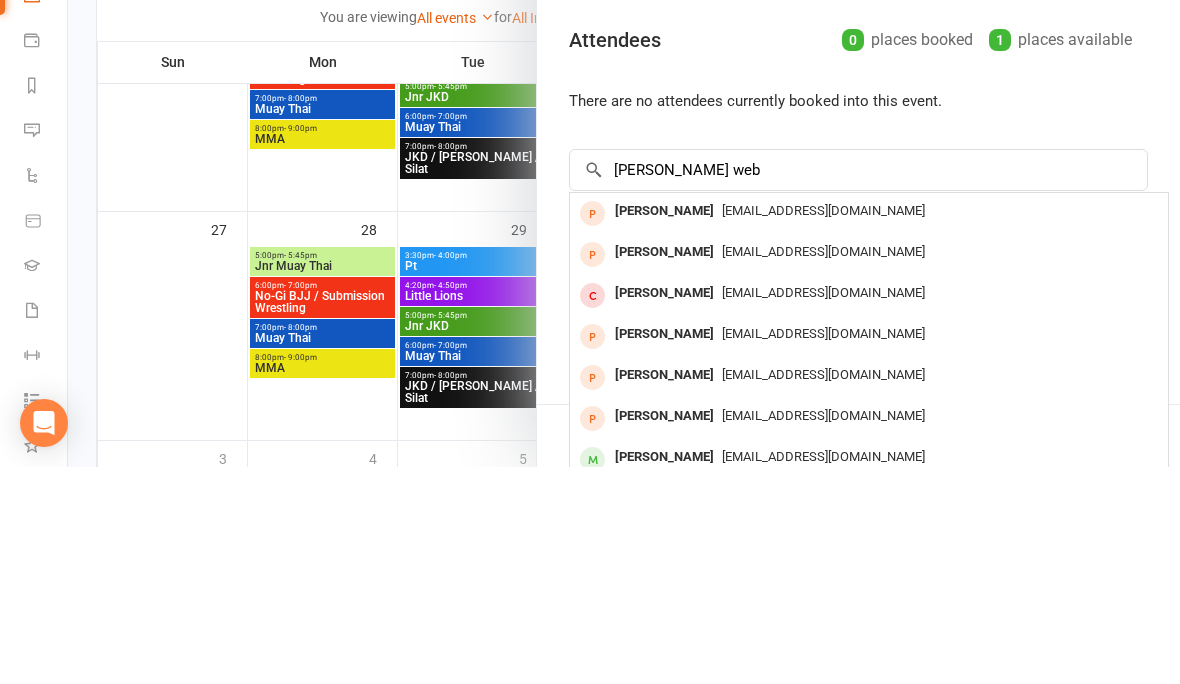 click on "[PERSON_NAME]" at bounding box center (664, 428) 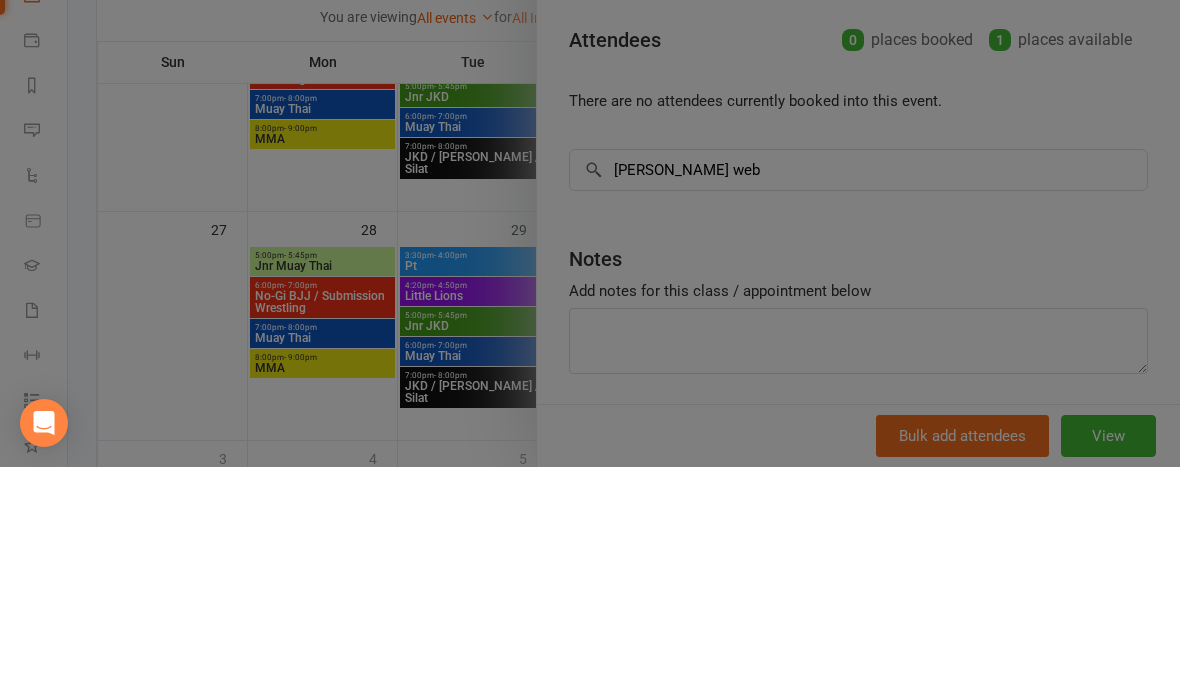 type 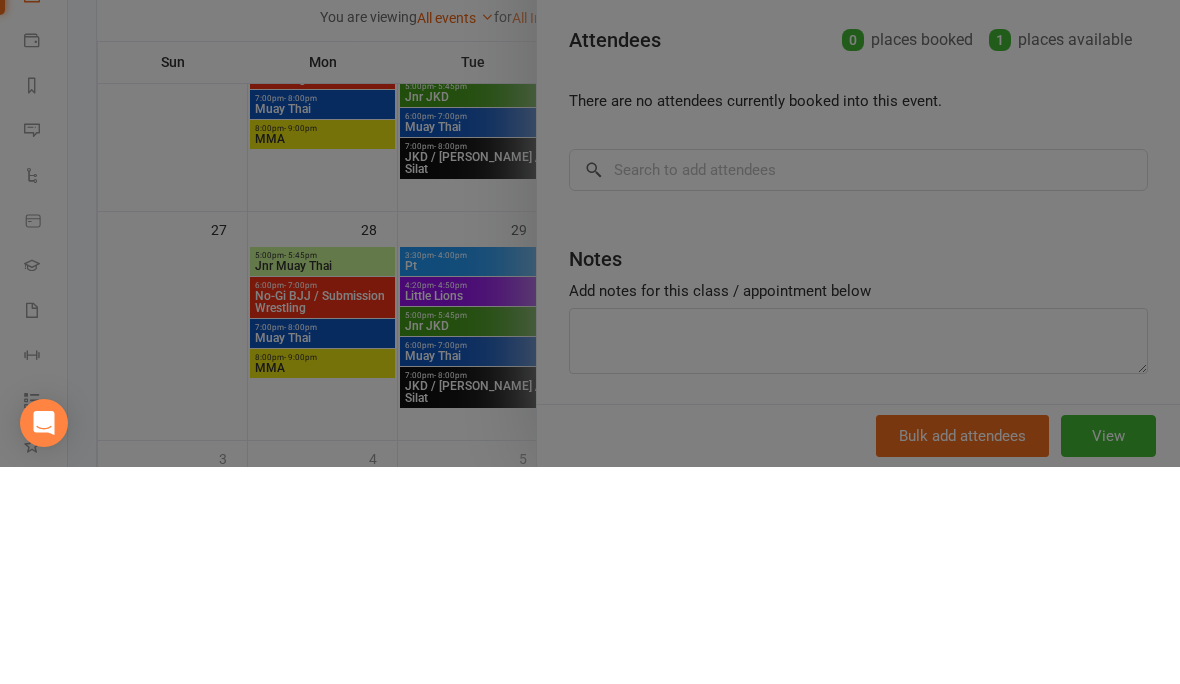 scroll, scrollTop: 1444, scrollLeft: 0, axis: vertical 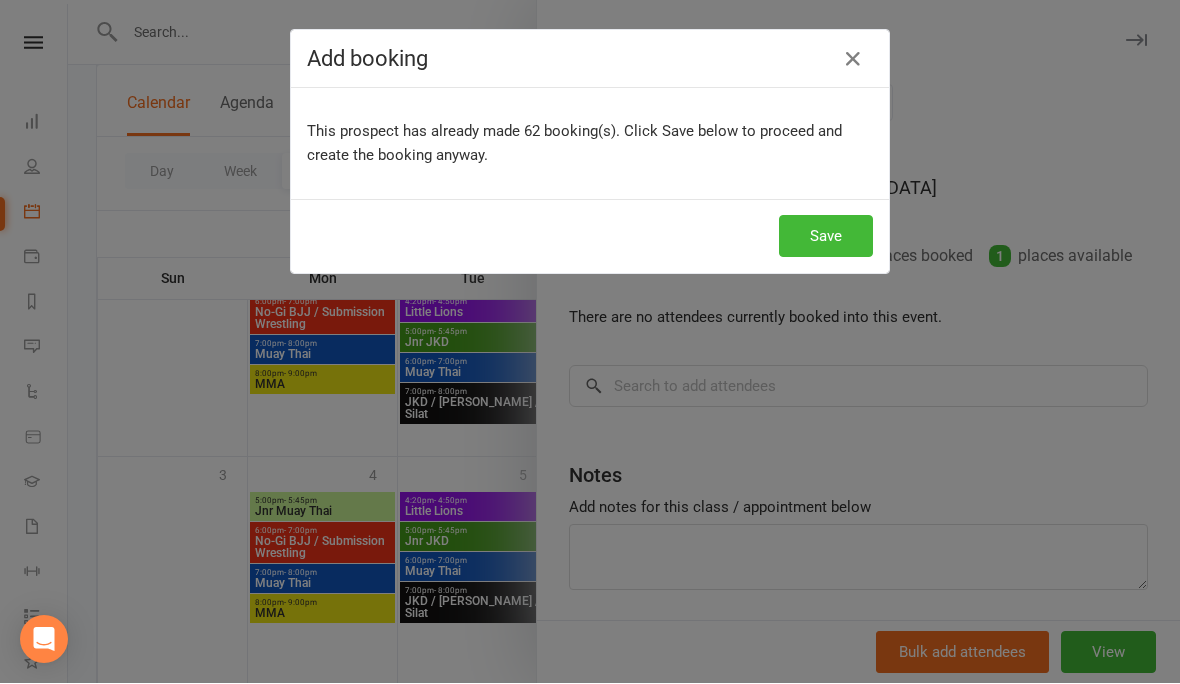 click on "Save" at bounding box center [826, 237] 